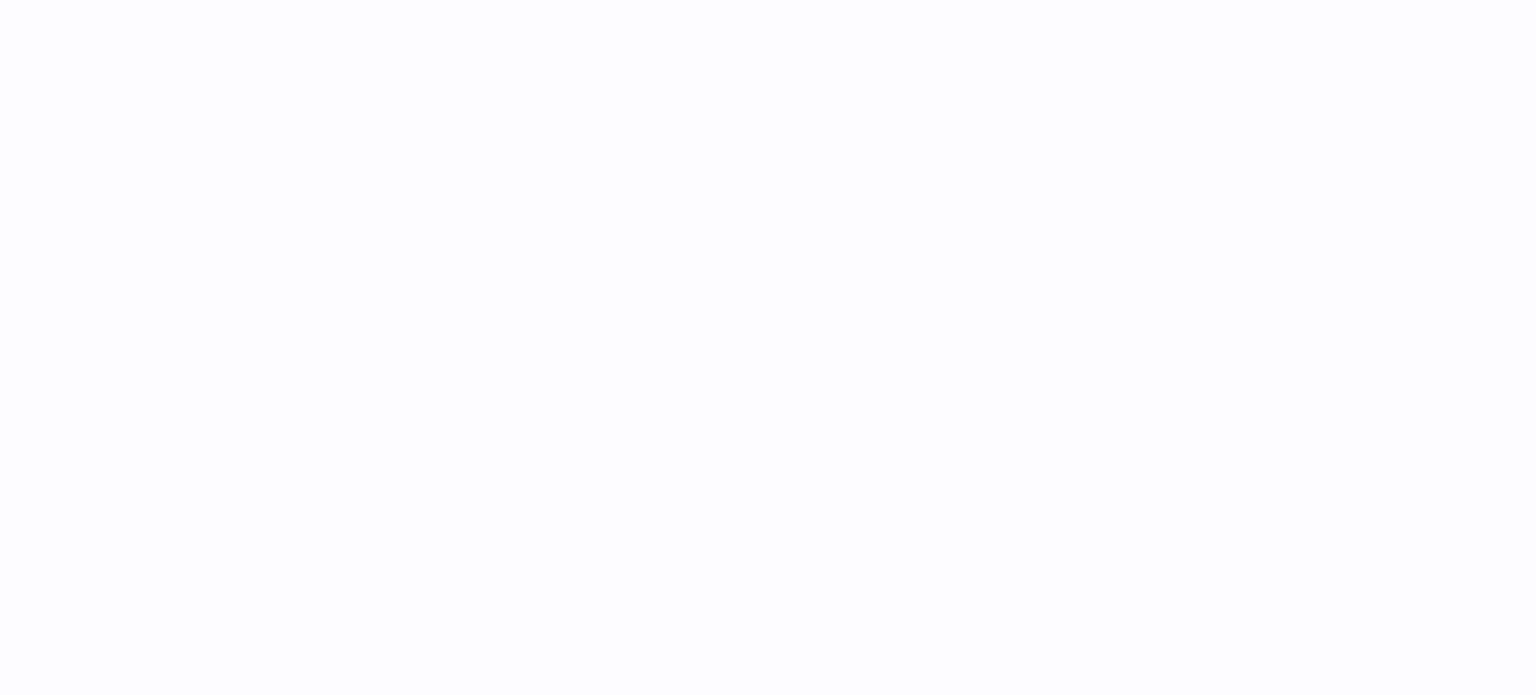 scroll, scrollTop: 0, scrollLeft: 0, axis: both 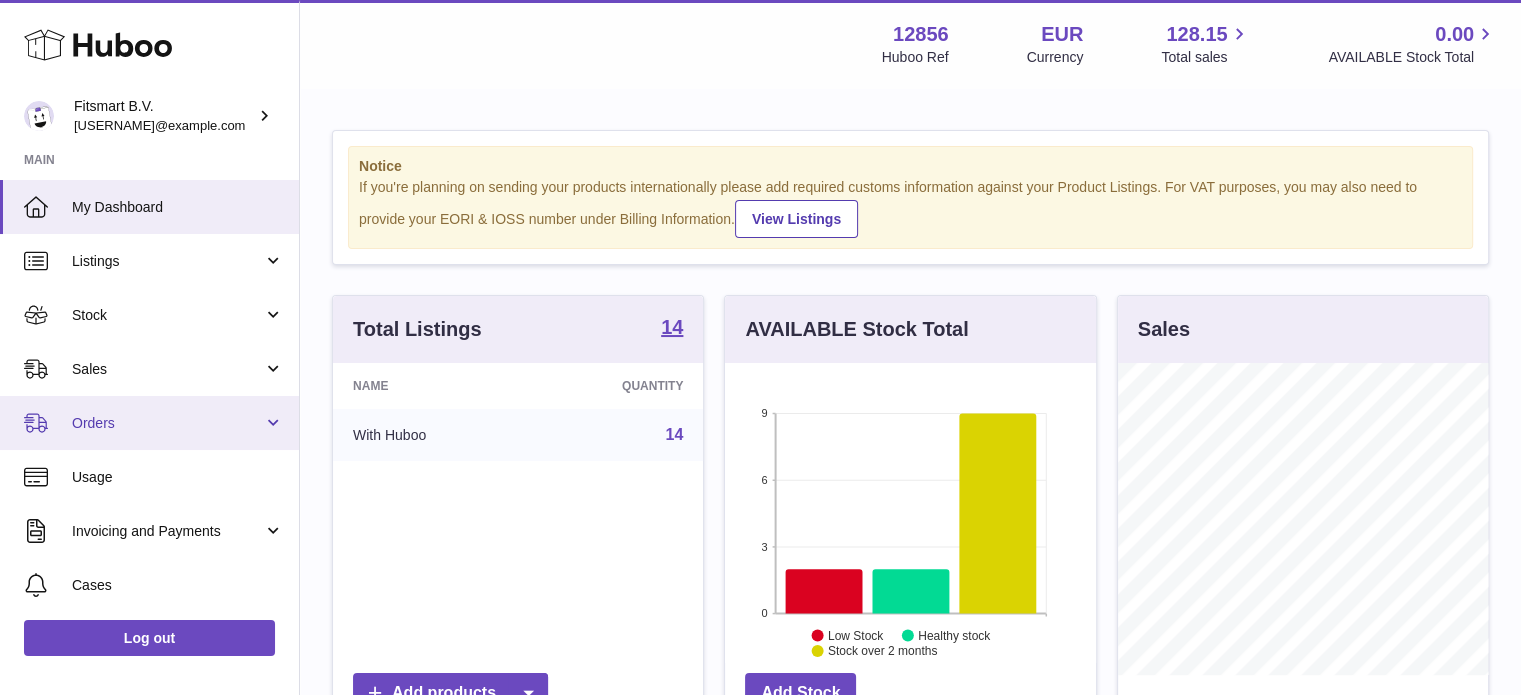 click on "Orders" at bounding box center (149, 423) 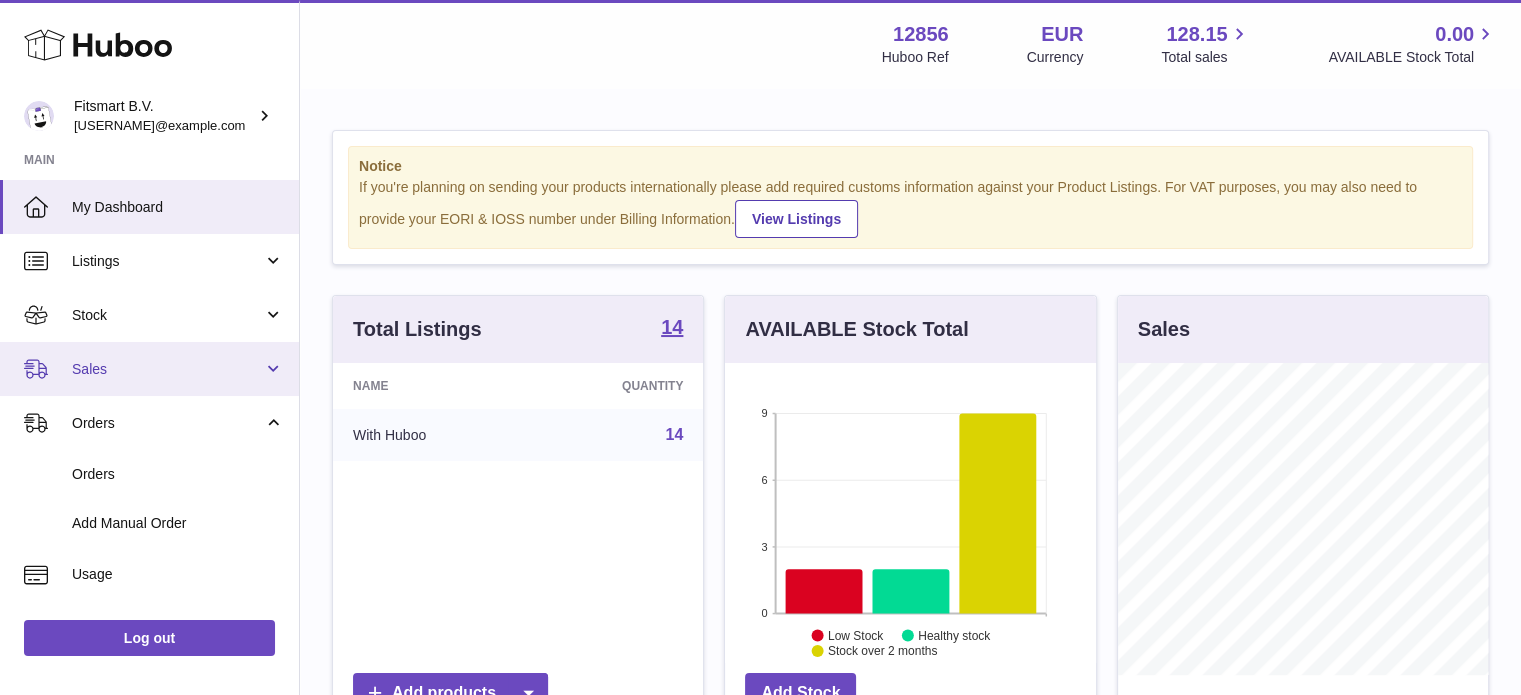 click on "Sales" at bounding box center (149, 369) 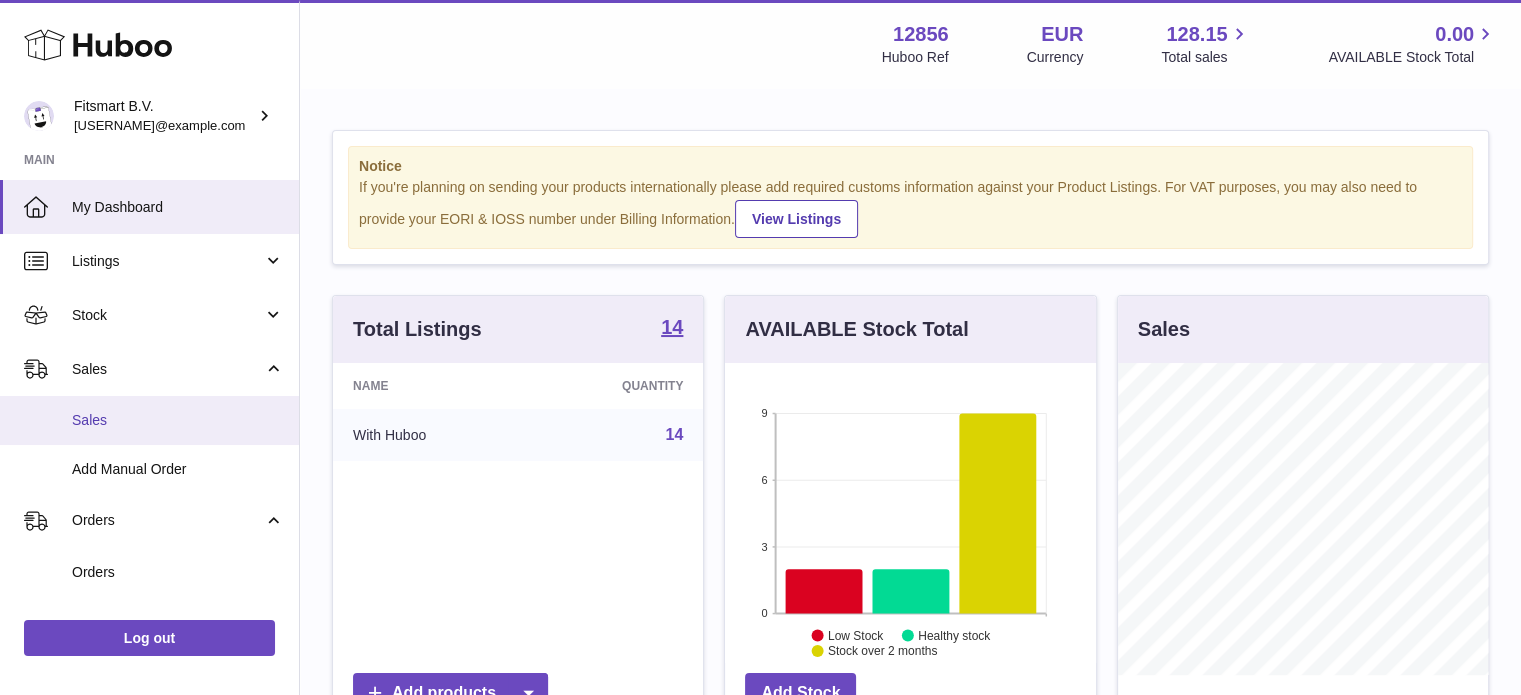 click on "Sales" at bounding box center [178, 420] 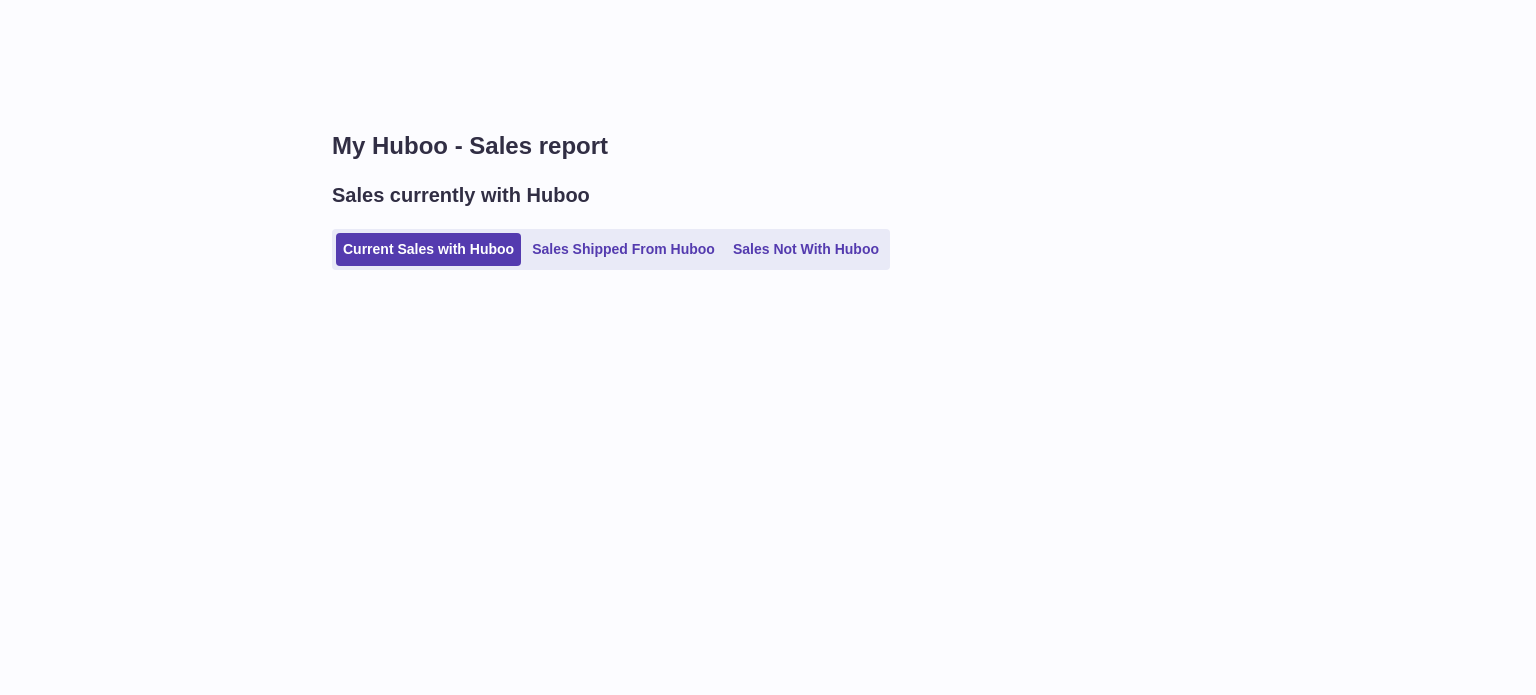 scroll, scrollTop: 0, scrollLeft: 0, axis: both 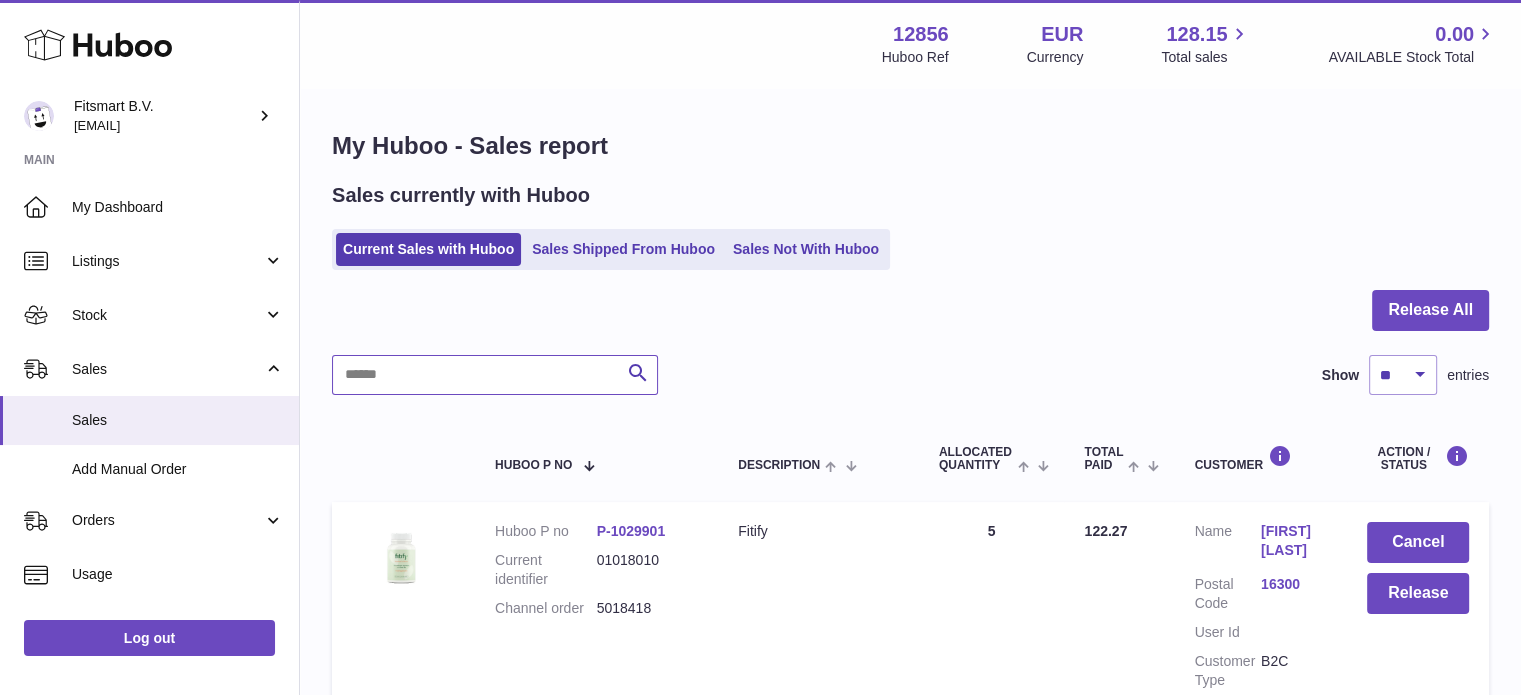 click at bounding box center [495, 375] 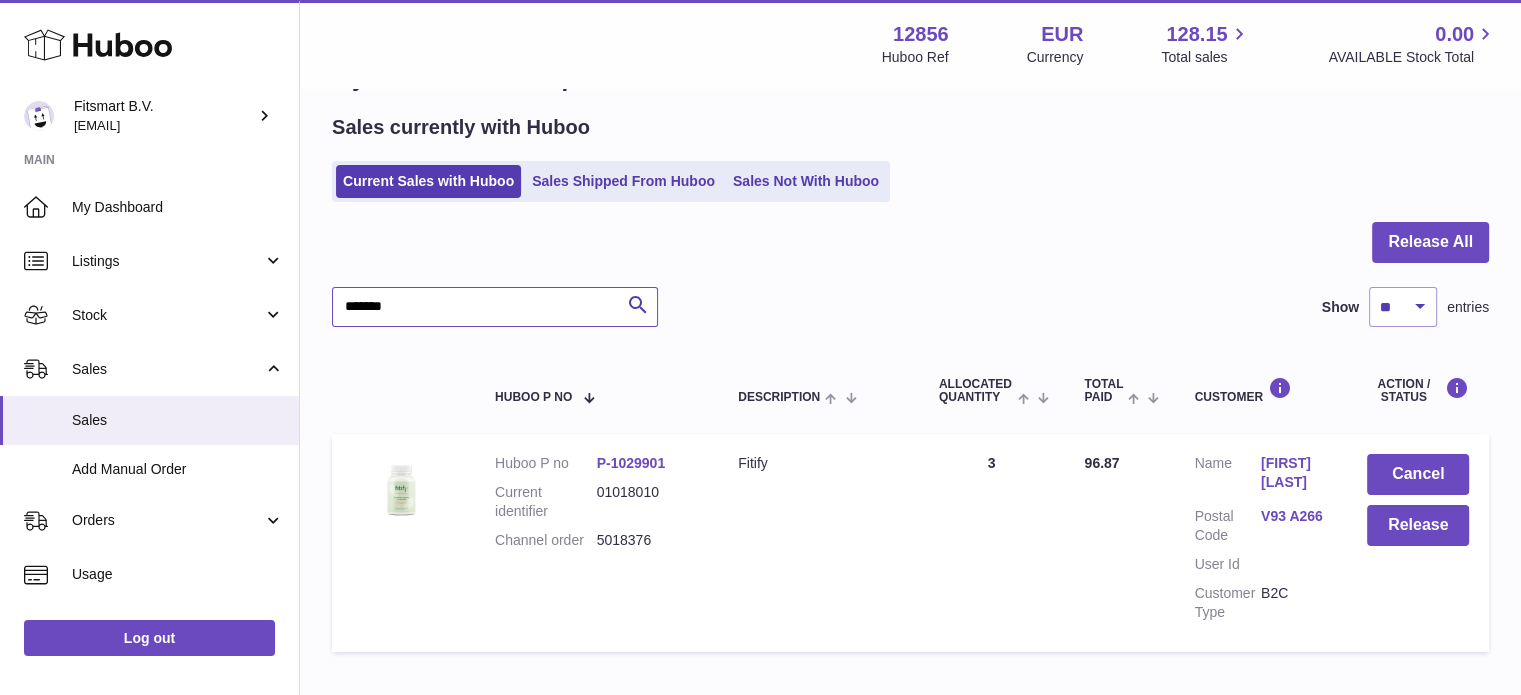scroll, scrollTop: 100, scrollLeft: 0, axis: vertical 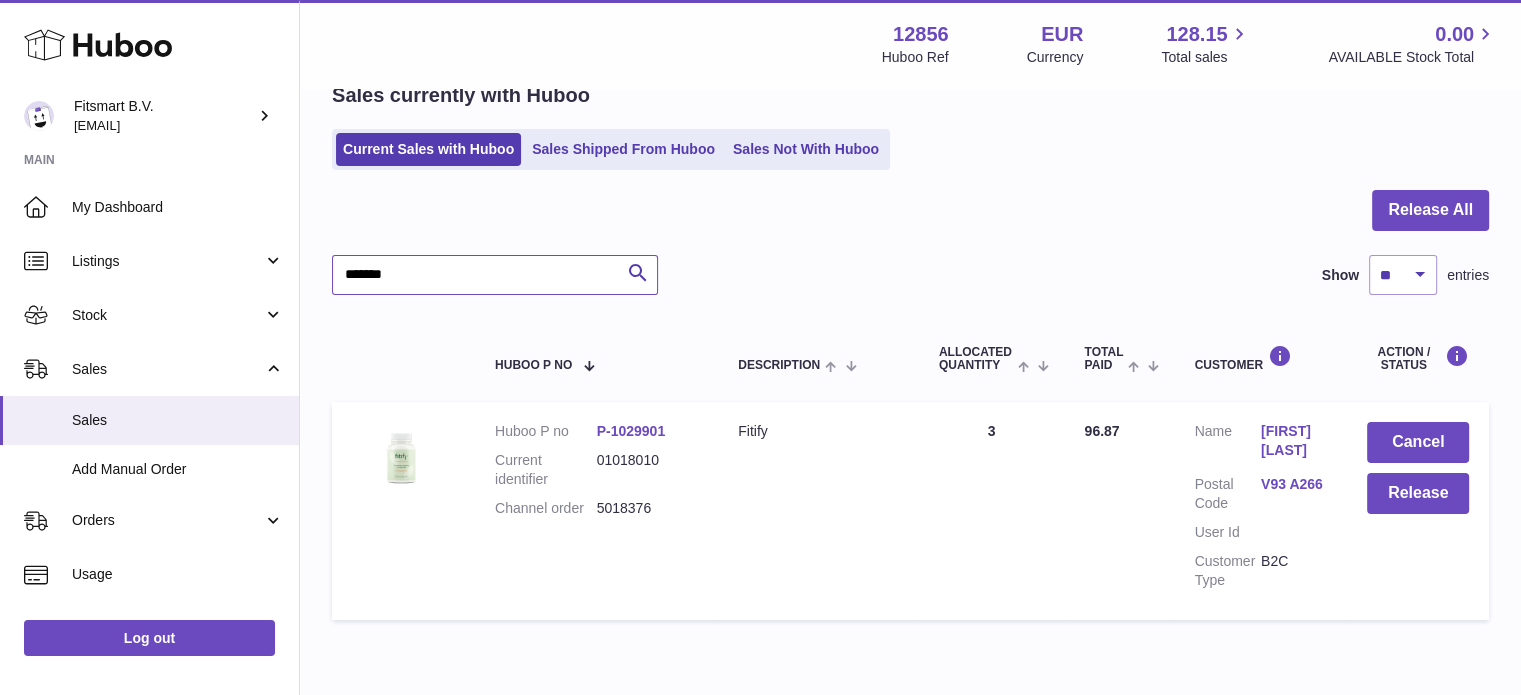 type on "*******" 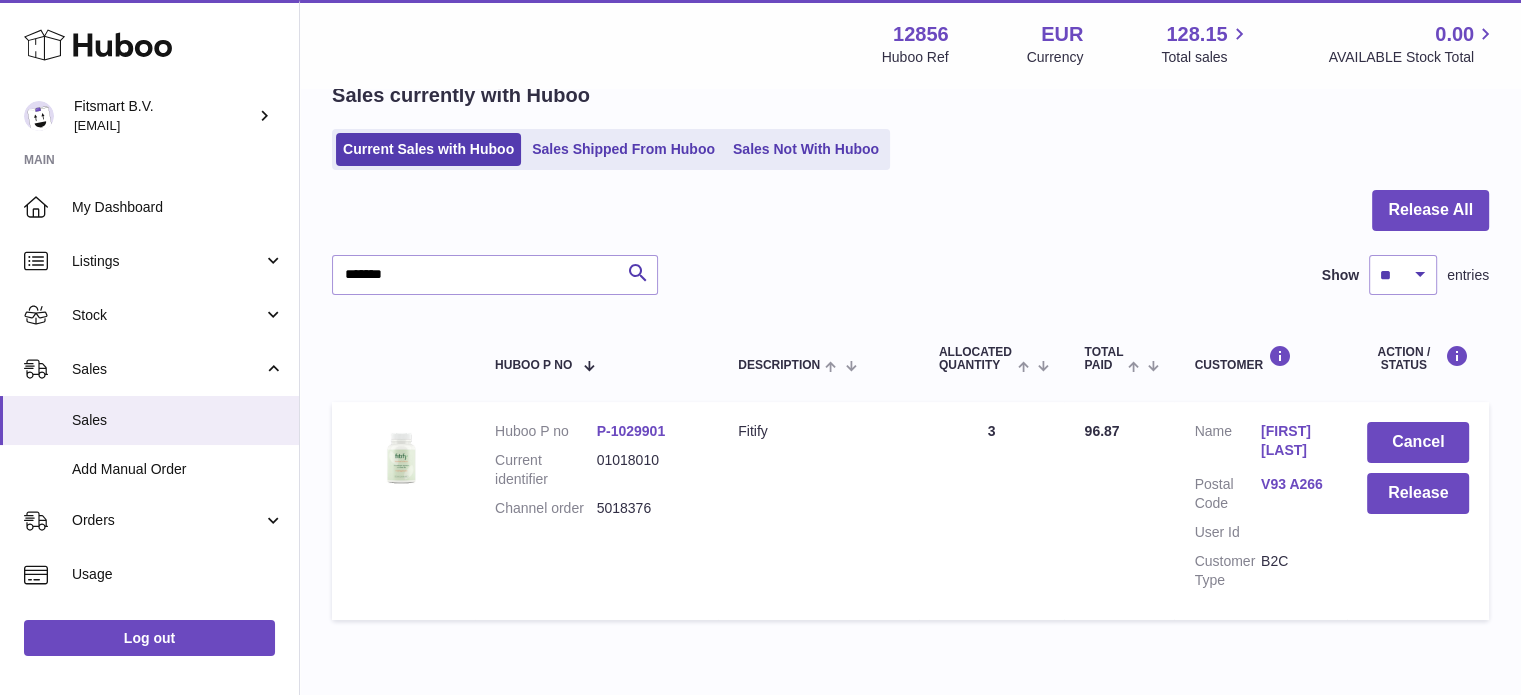 click on "My Huboo - Sales report   Sales currently with Huboo
Current Sales with Huboo
Sales Shipped From Huboo
Sales Not With Huboo
Release All
*******     Search
Show
** ** ** ***
entries
Huboo P no       Description       ALLOCATED Quantity       Total paid
Customer
Action / Status
Huboo P no
P-1029901
Current identifier   01018010
Channel order
5018376     Description   Fitify     Quantity Sold
3
Total Paid   96.87   Customer  Name   Susan Doupe    Postal Code   V93 A266   User Id     Customer Type   B2C
Cancel" at bounding box center (910, 330) 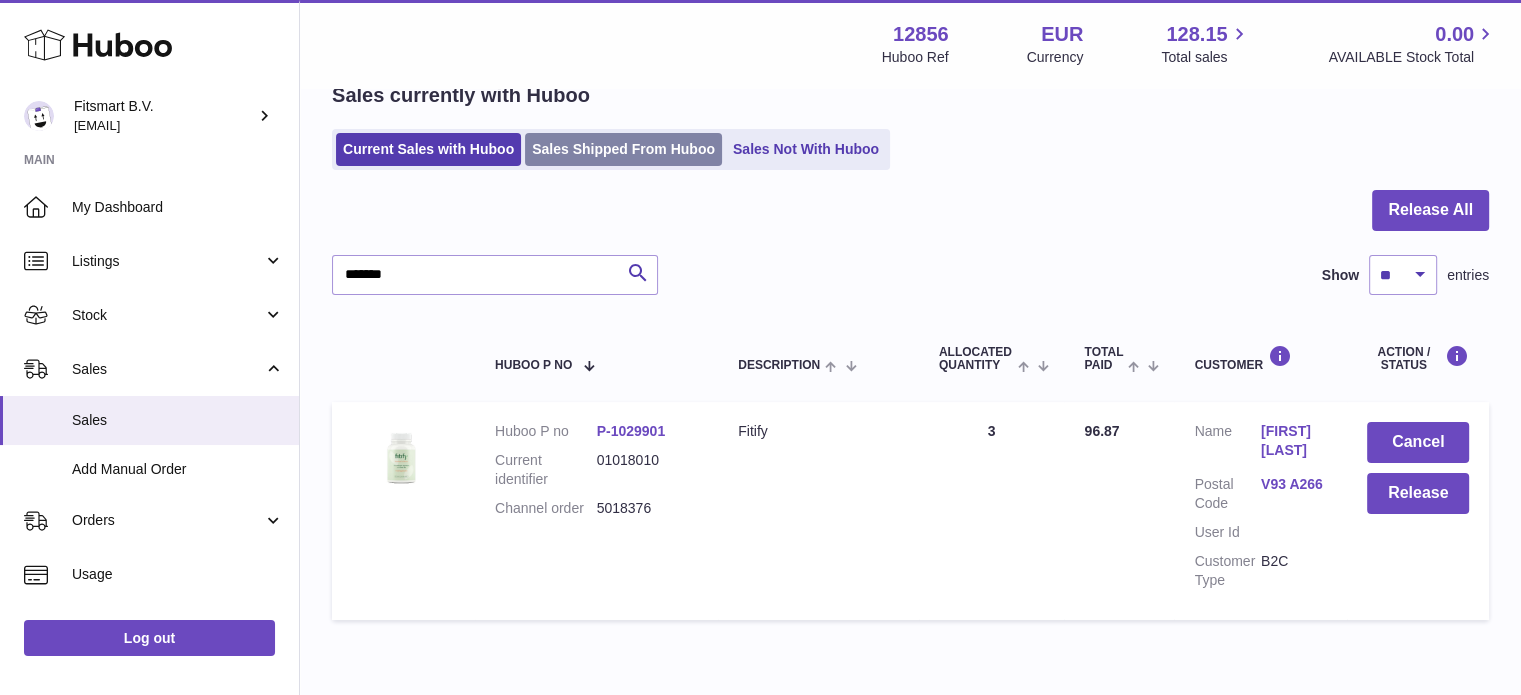 click on "Sales Shipped From Huboo" at bounding box center (623, 149) 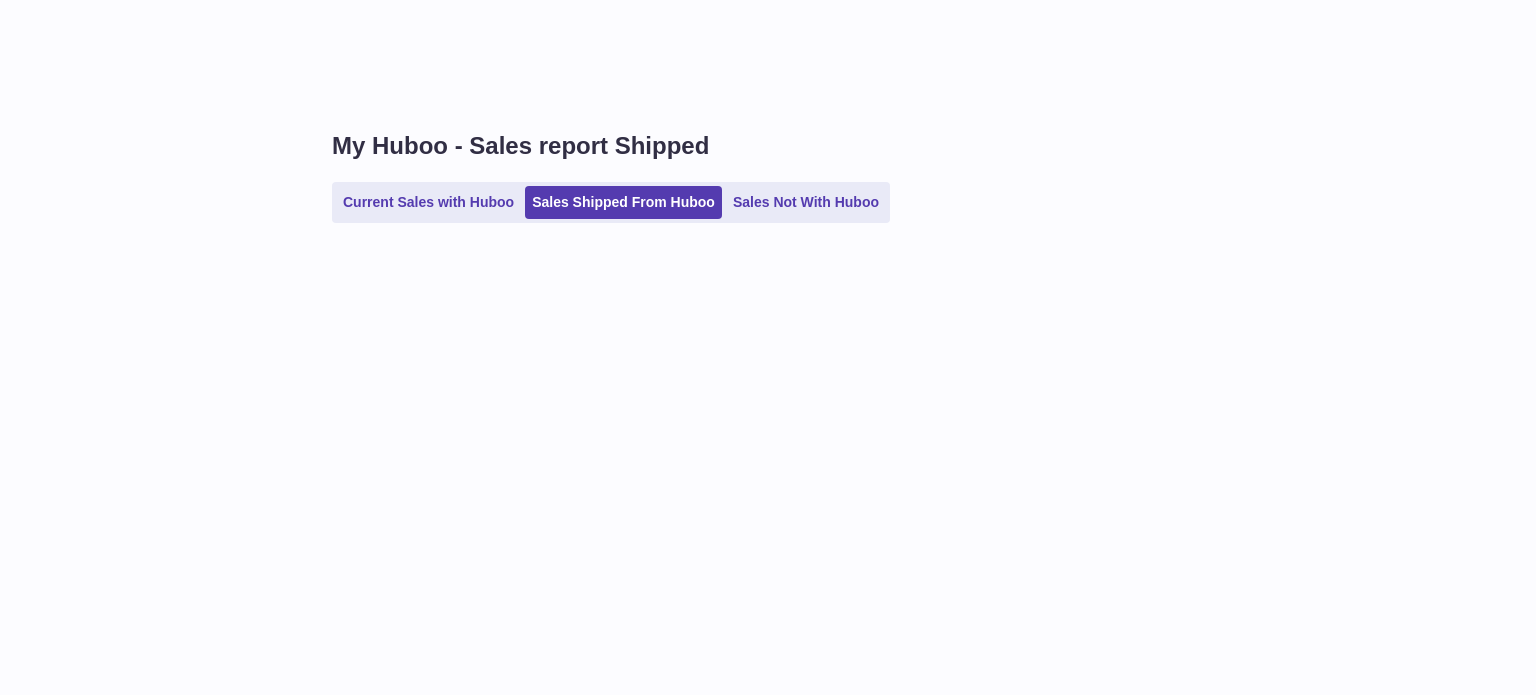 scroll, scrollTop: 0, scrollLeft: 0, axis: both 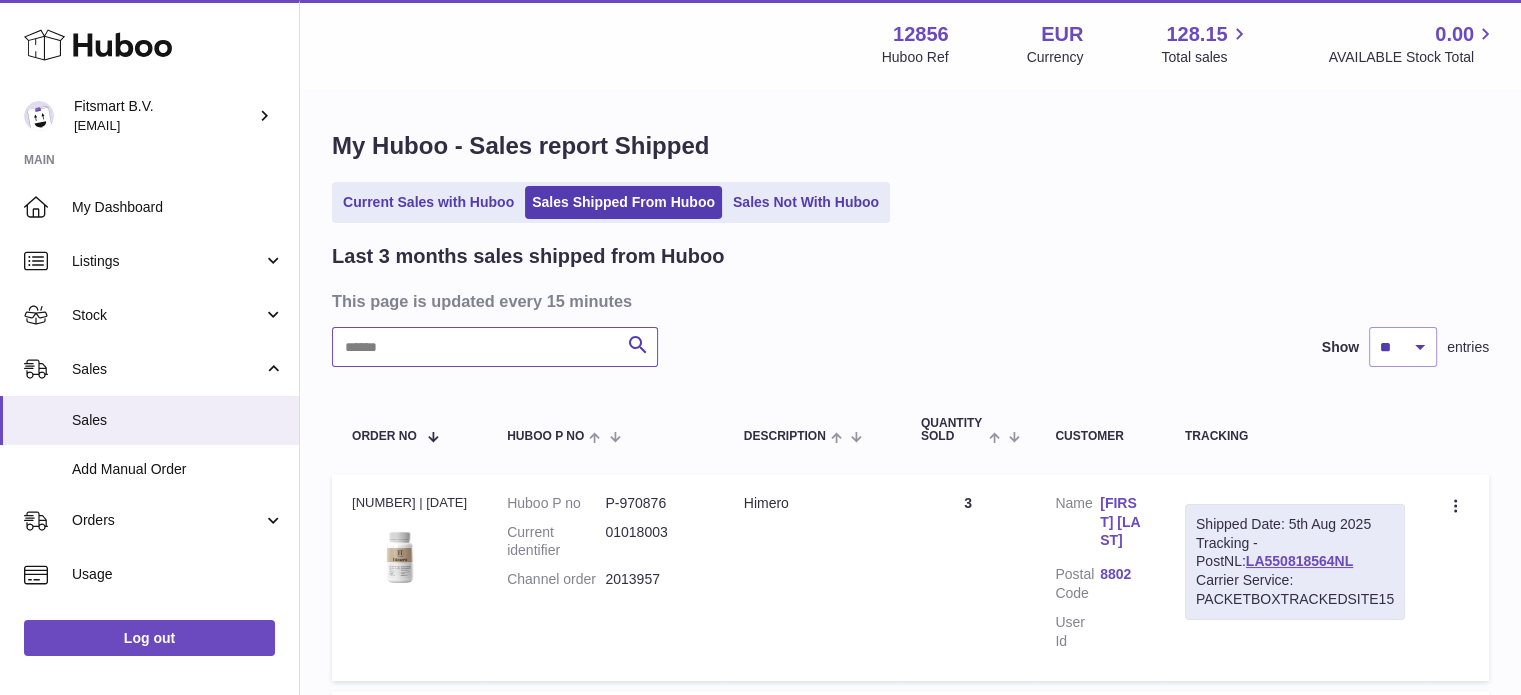 click at bounding box center [495, 347] 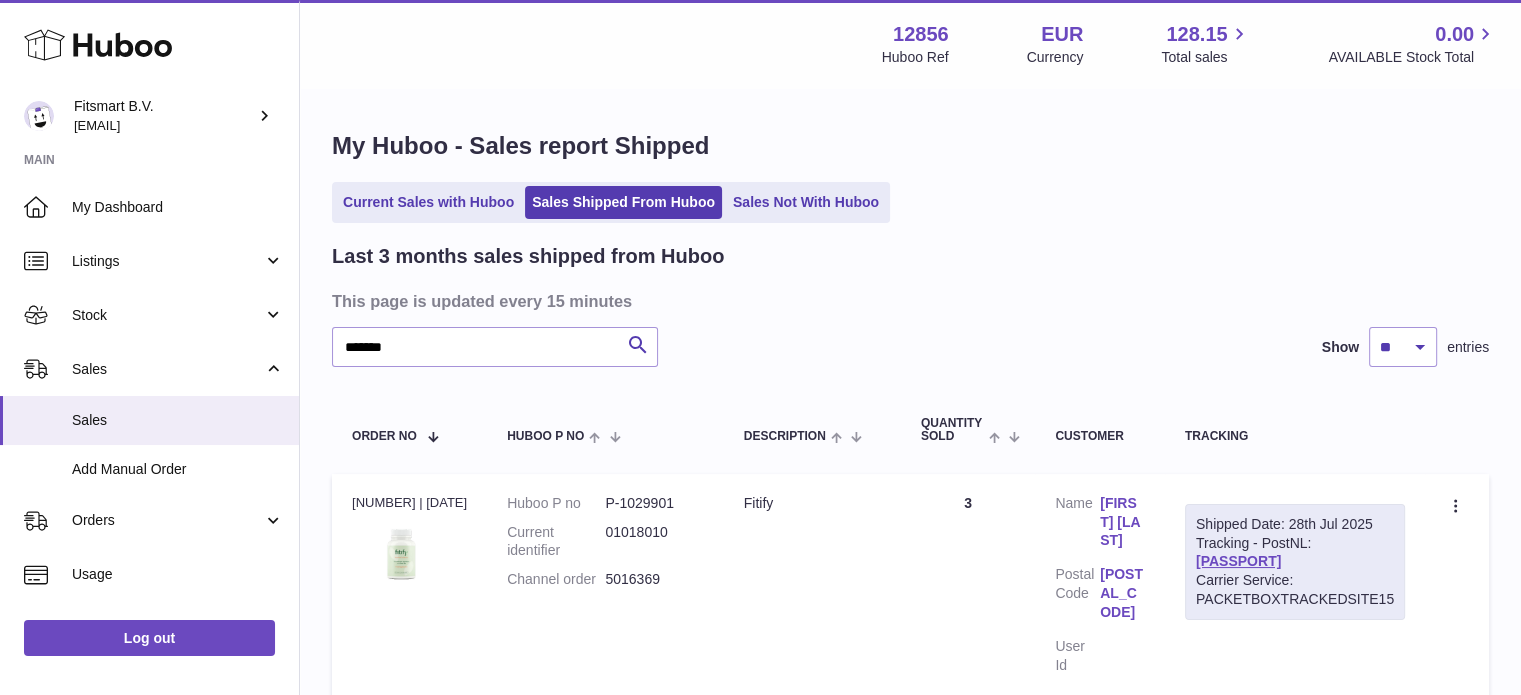 click on "Conny Westerlund" at bounding box center [1122, 522] 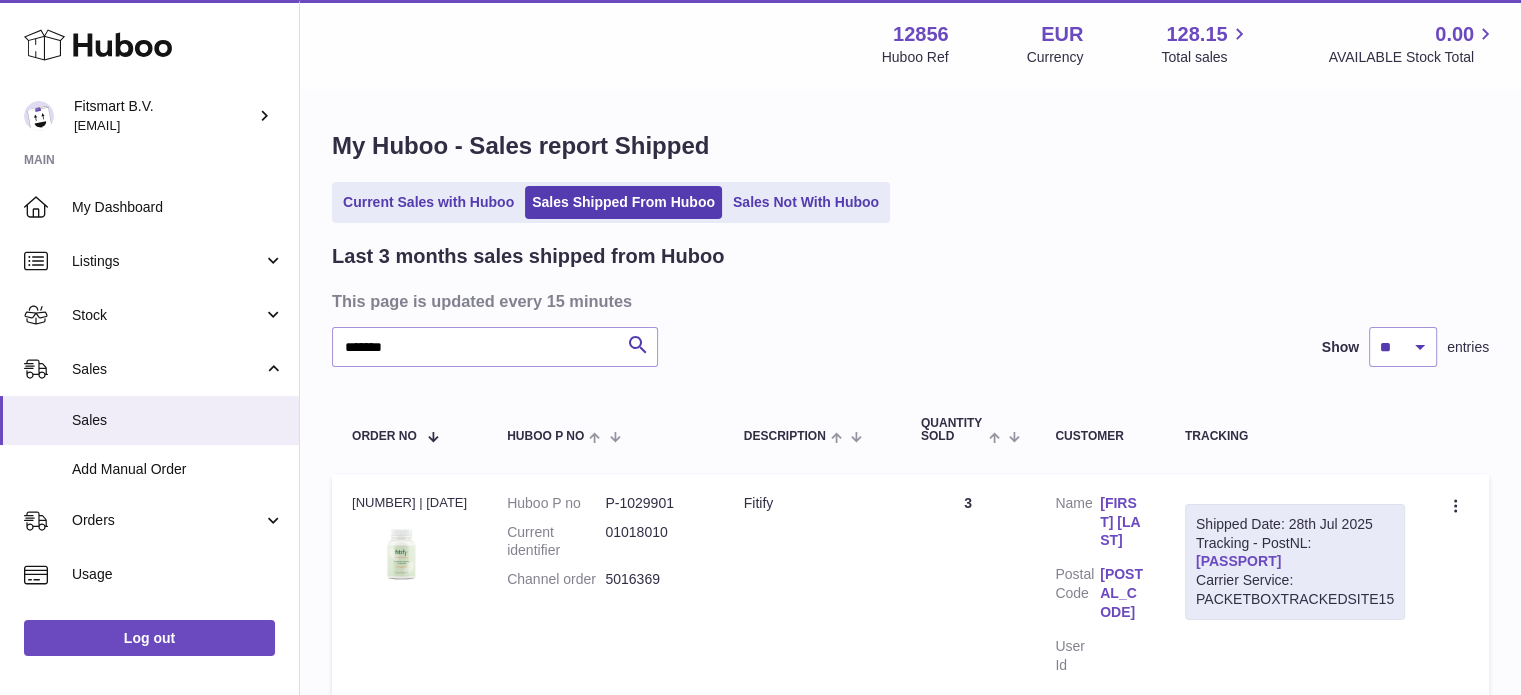 click on "LA411025772NL" at bounding box center [1238, 561] 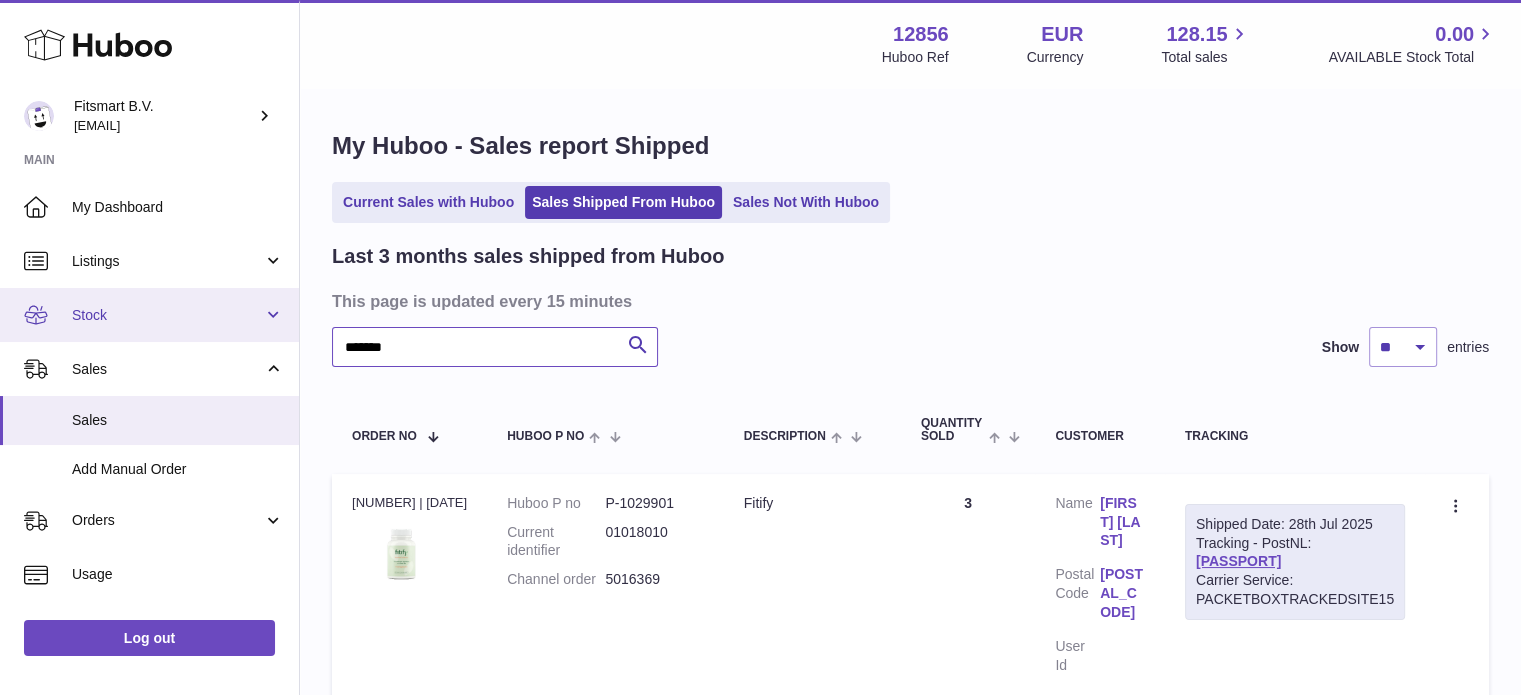 drag, startPoint x: 477, startPoint y: 356, endPoint x: 0, endPoint y: 288, distance: 481.82257 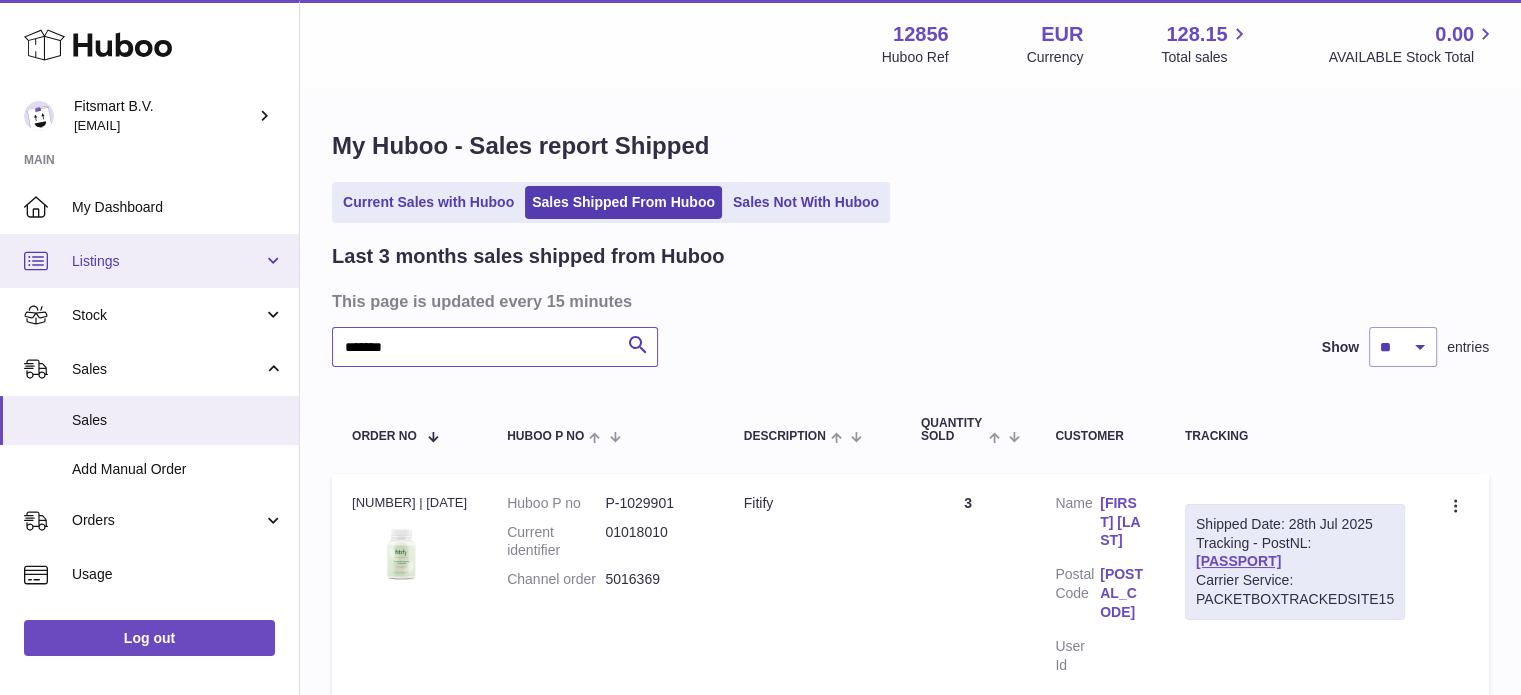 paste 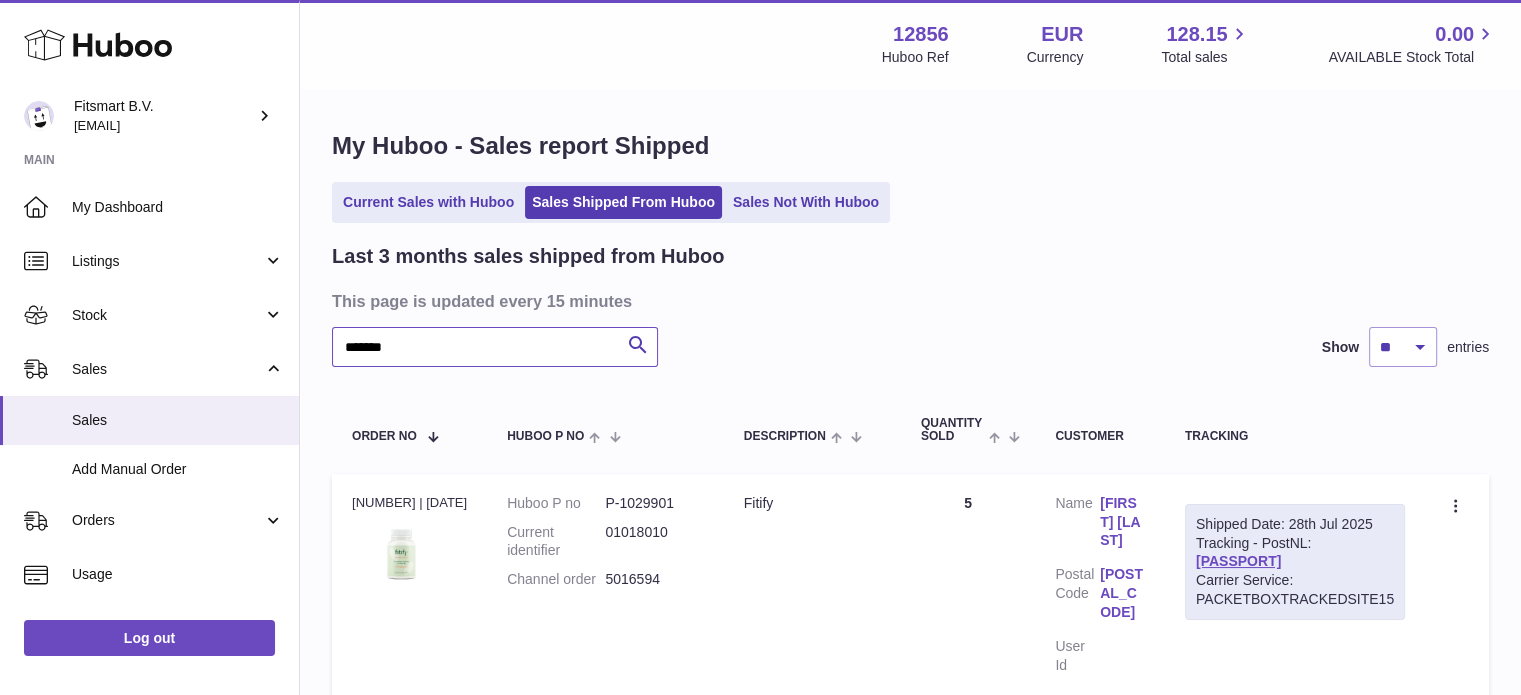 type on "*******" 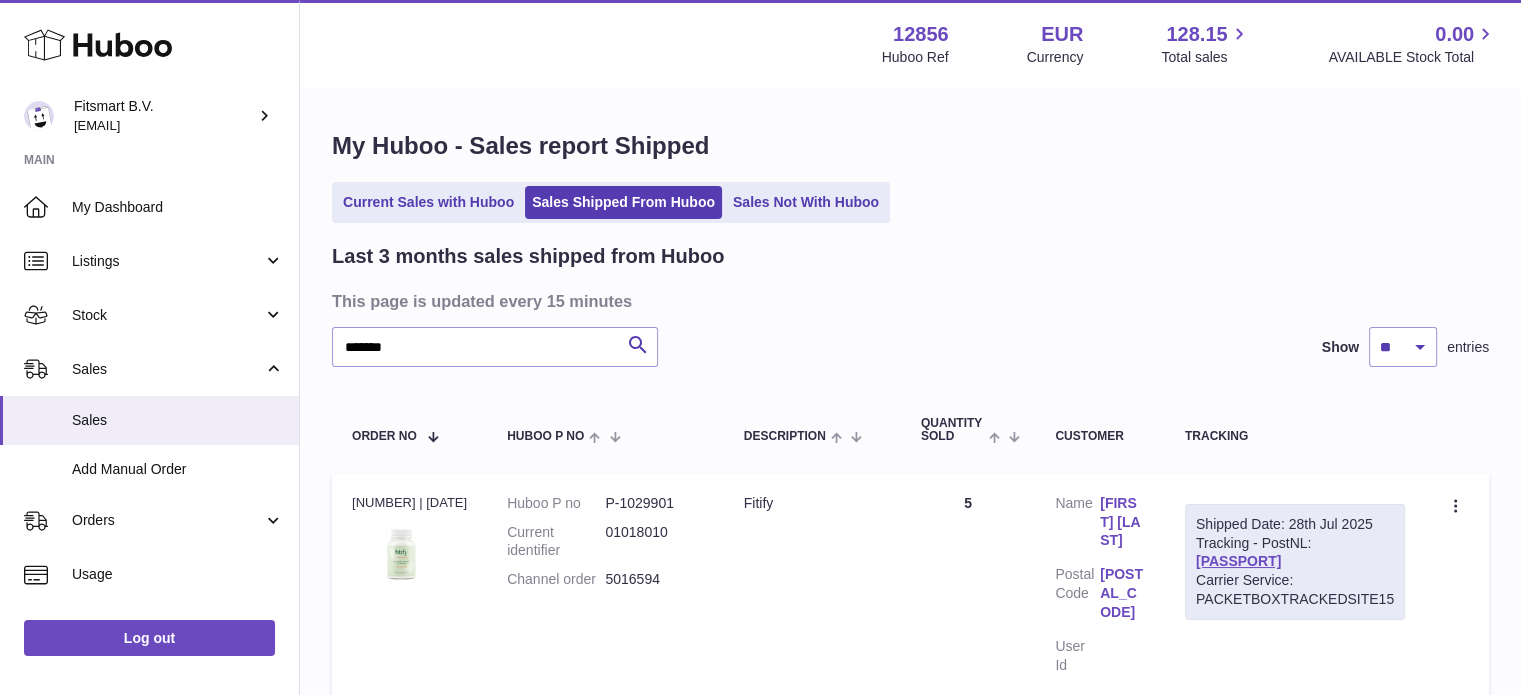 click on "Erik Löfstedt" at bounding box center (1122, 522) 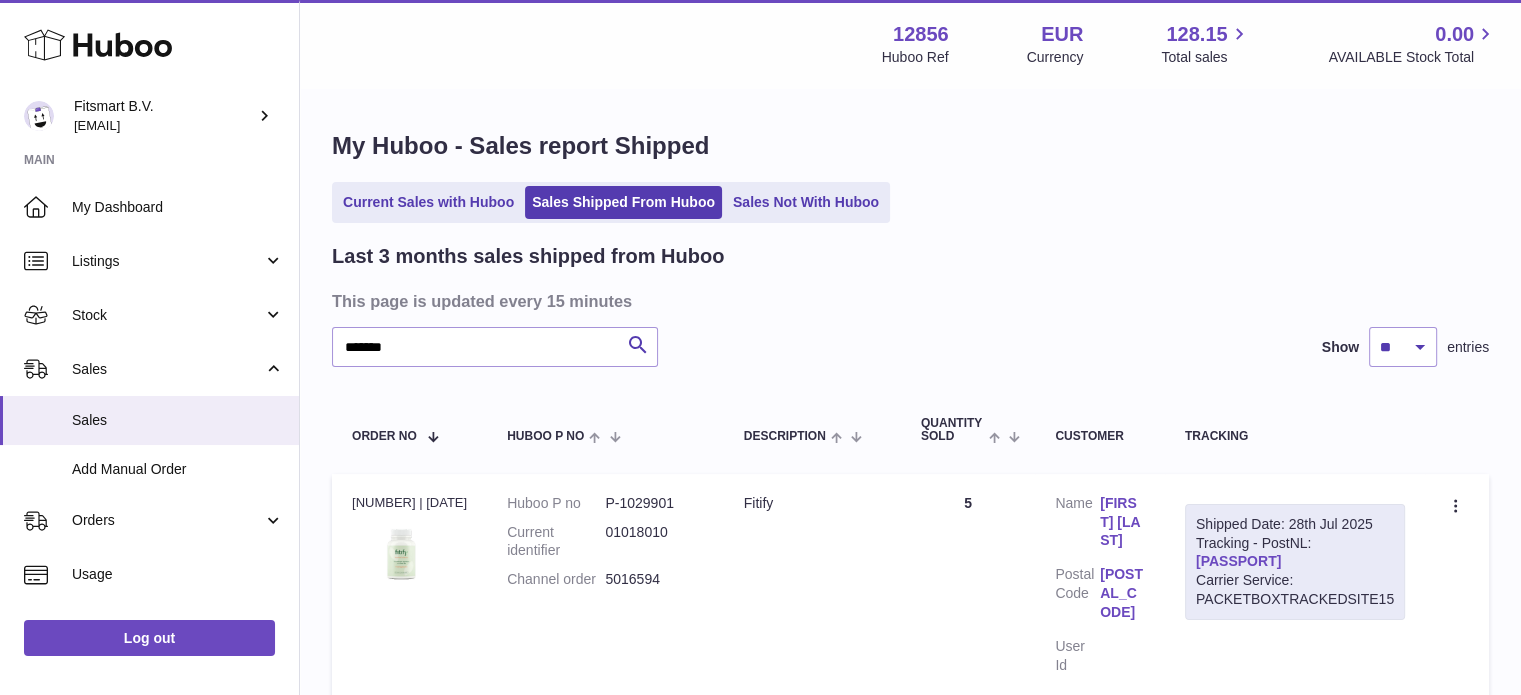 click on "LA231349406NL" at bounding box center (1238, 561) 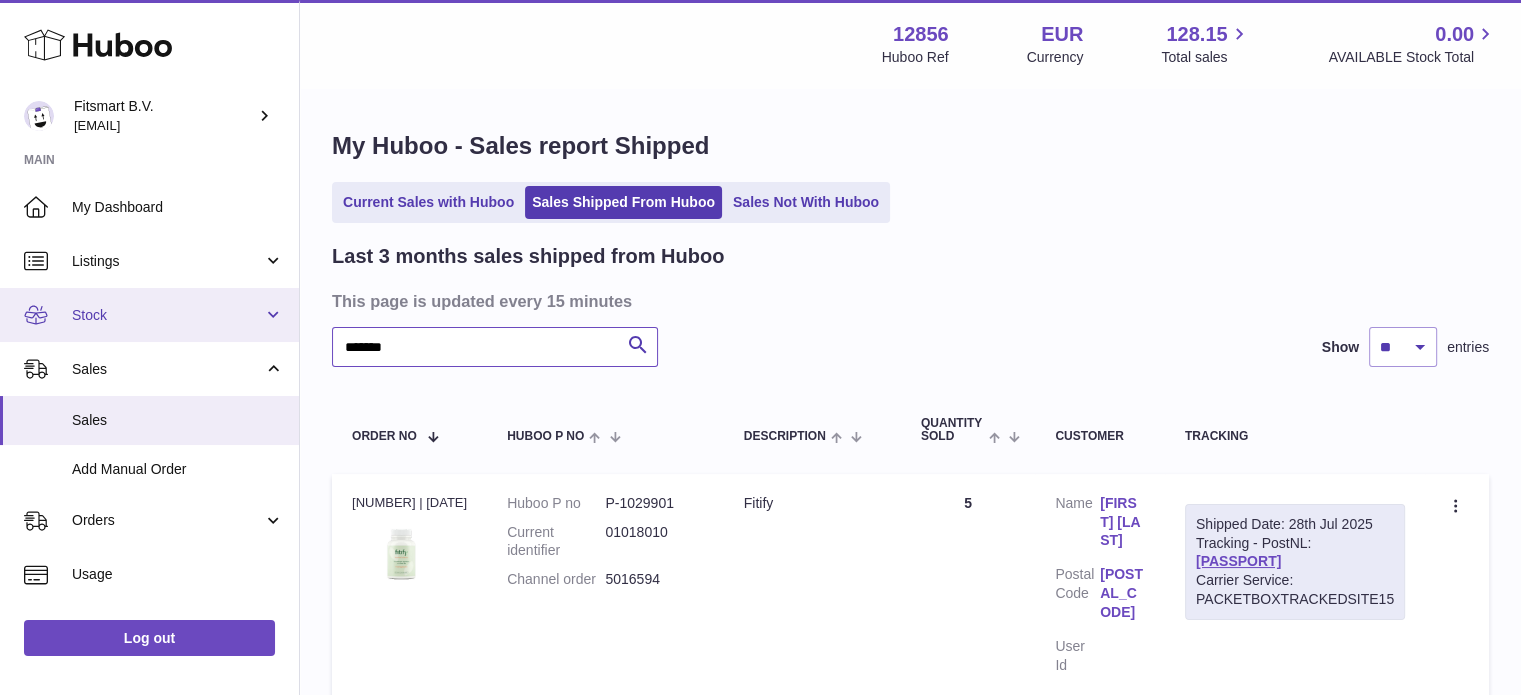 drag, startPoint x: 500, startPoint y: 353, endPoint x: 113, endPoint y: 295, distance: 391.3221 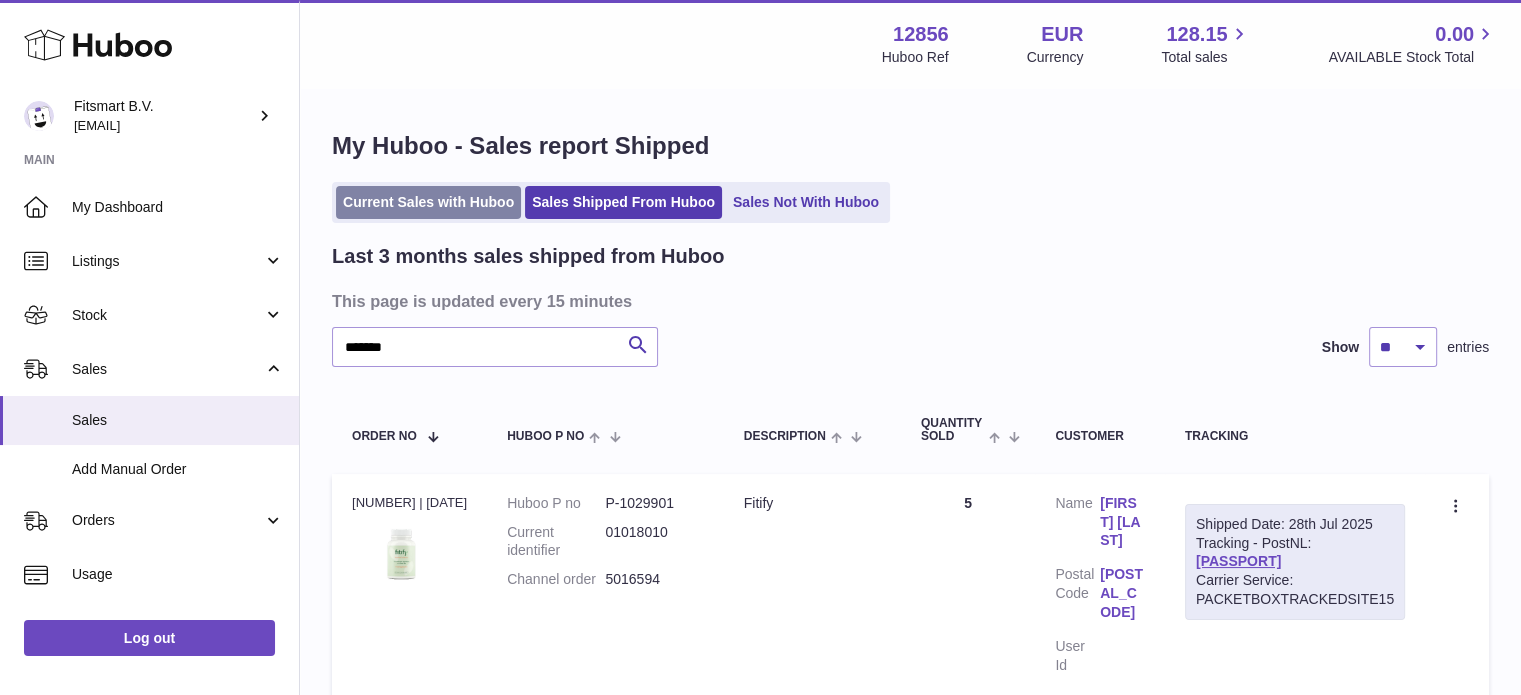 click on "Current Sales with Huboo" at bounding box center [428, 202] 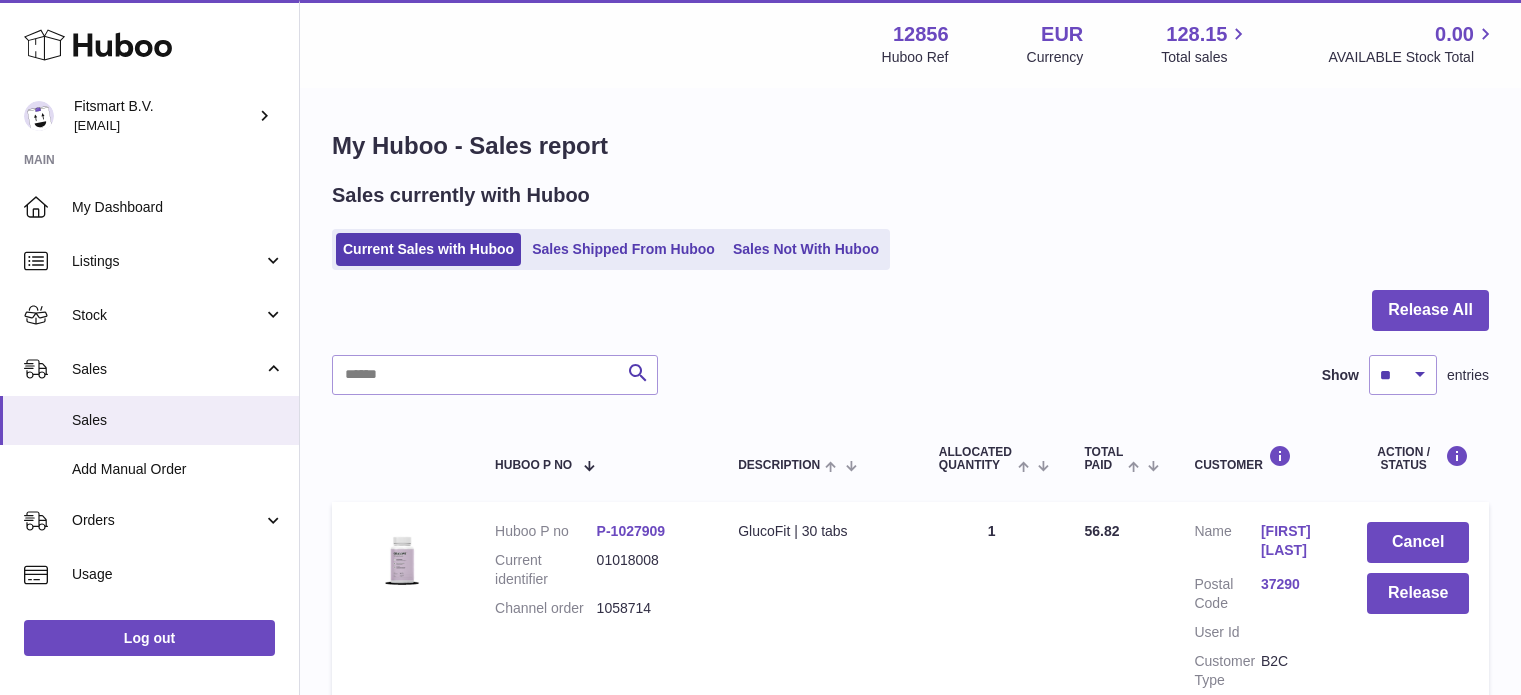 scroll, scrollTop: 0, scrollLeft: 0, axis: both 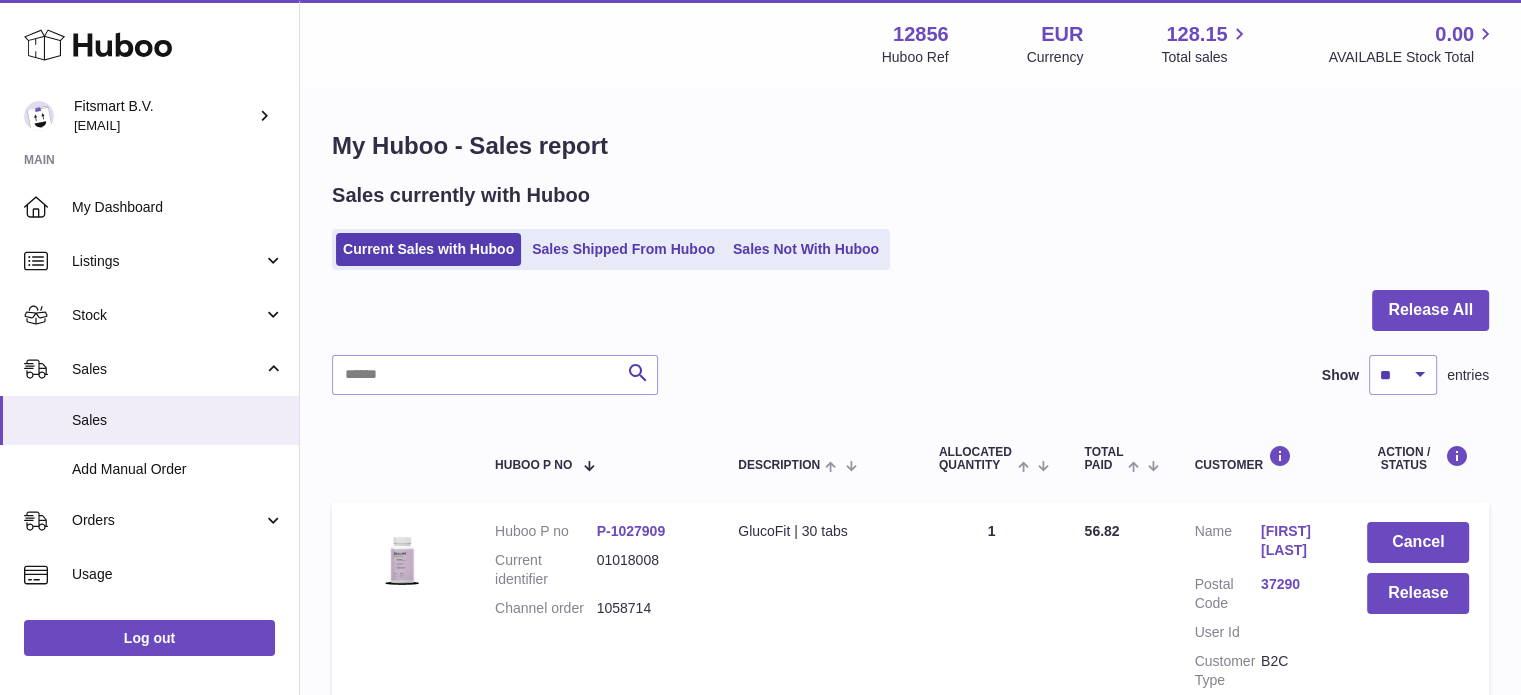 click at bounding box center (910, 322) 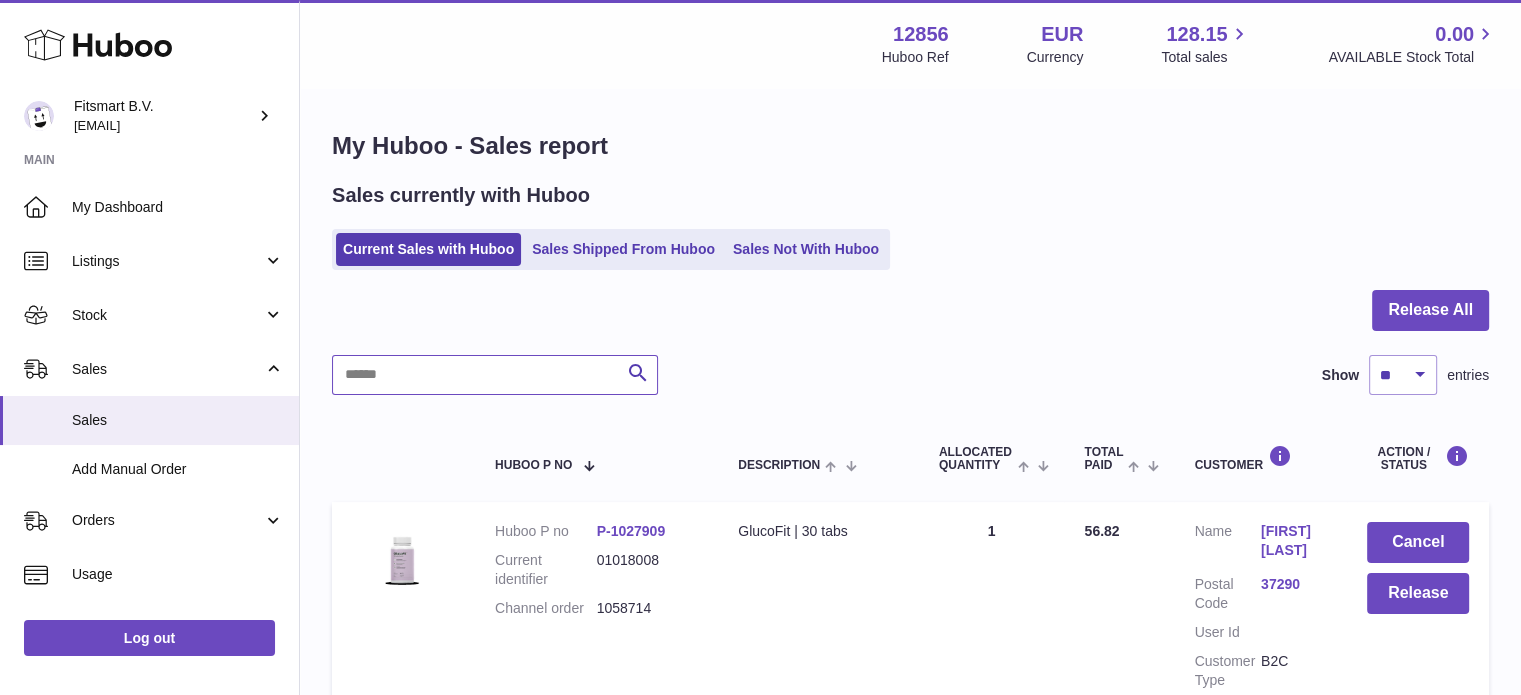 click at bounding box center (495, 375) 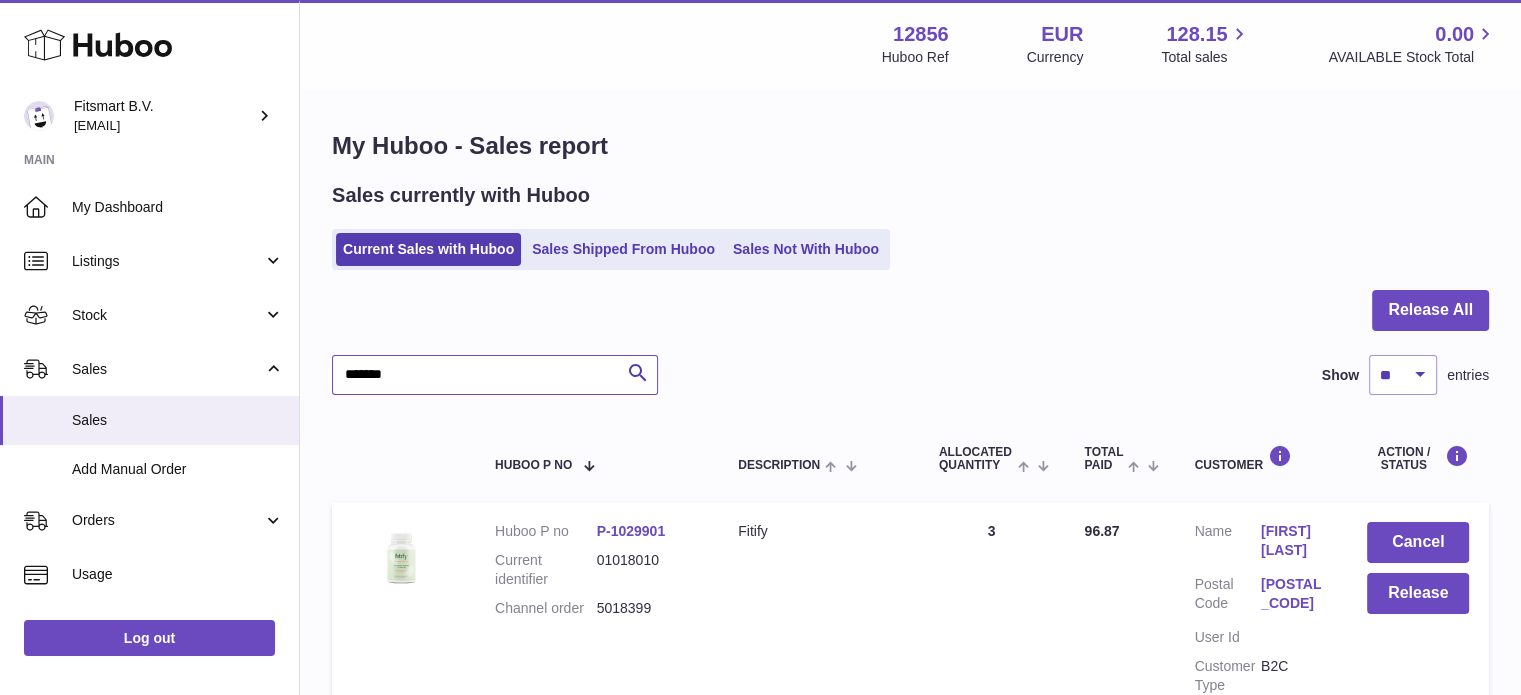 type on "*******" 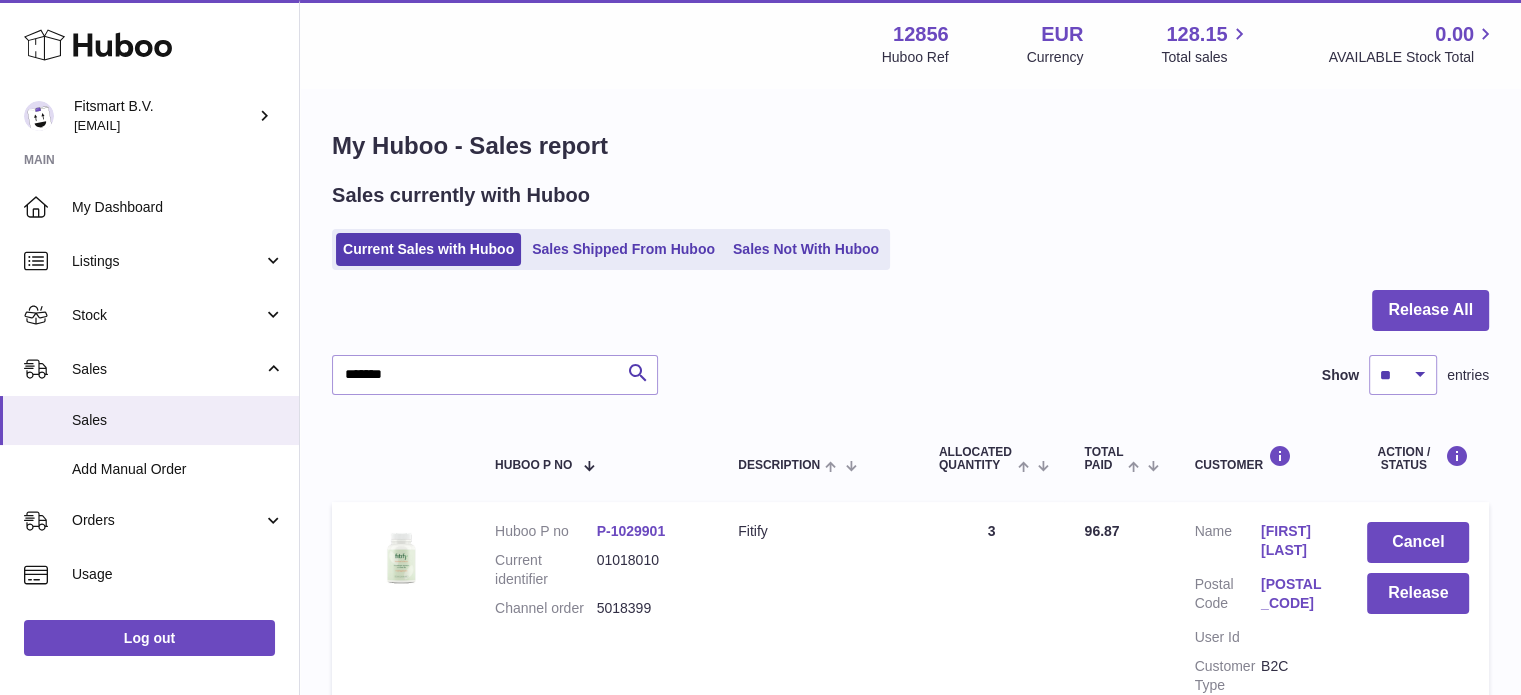 click on "Louise Browne" at bounding box center [1294, 541] 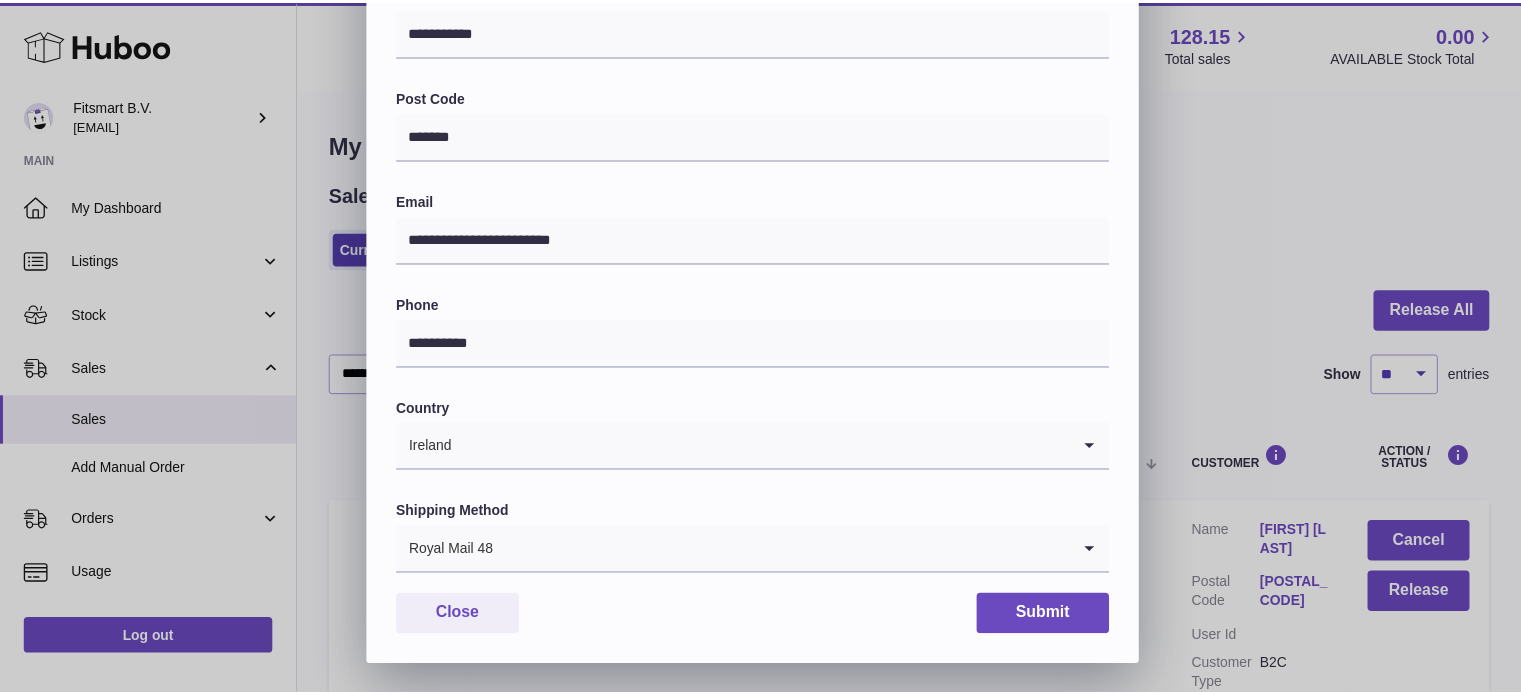 scroll, scrollTop: 564, scrollLeft: 0, axis: vertical 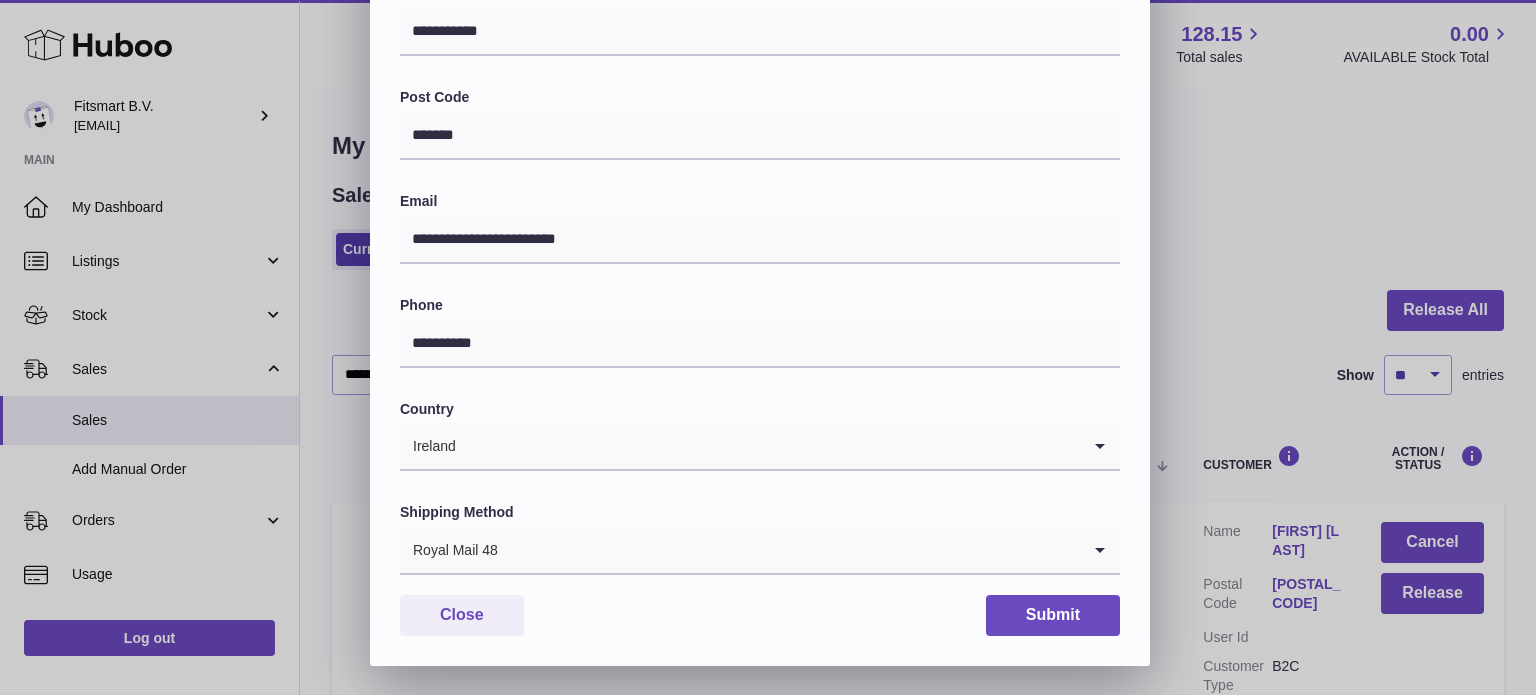 drag, startPoint x: 1217, startPoint y: 276, endPoint x: 1108, endPoint y: 367, distance: 141.99295 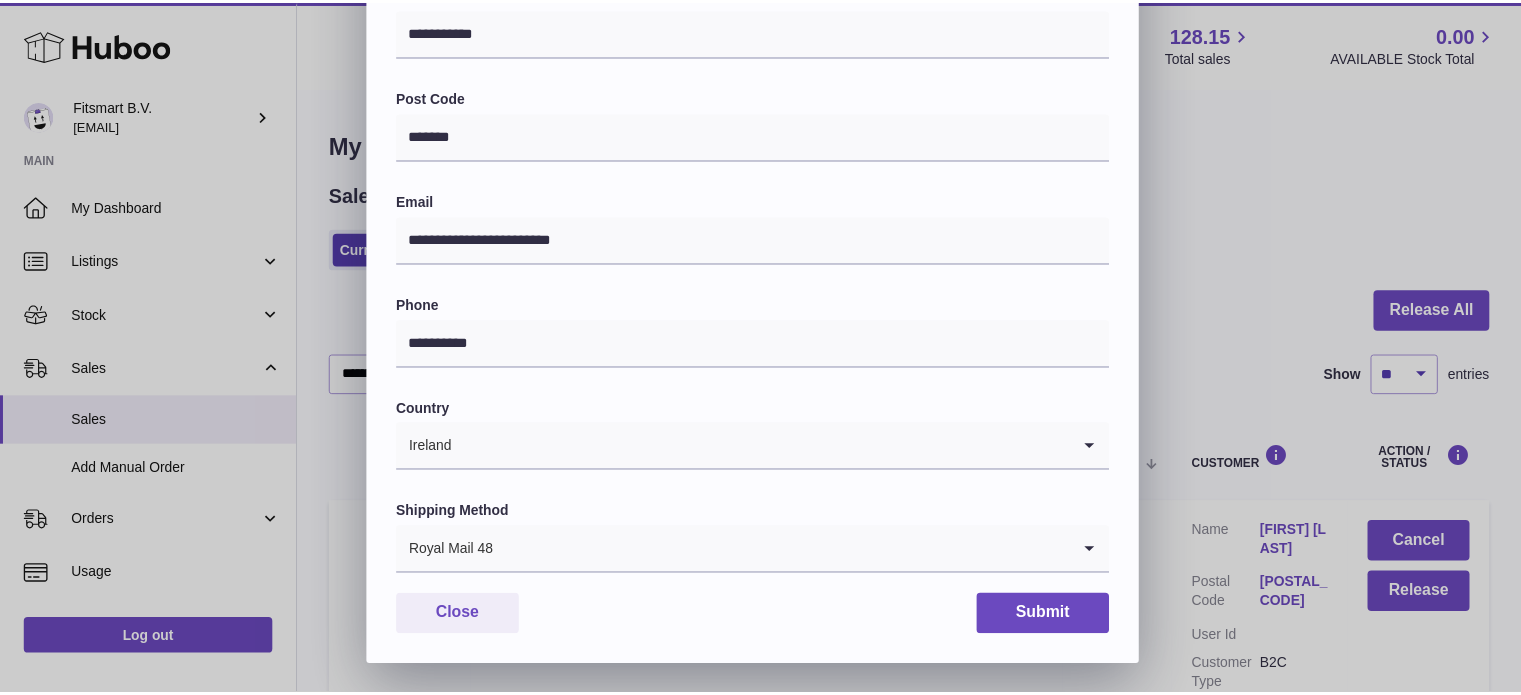 scroll, scrollTop: 0, scrollLeft: 0, axis: both 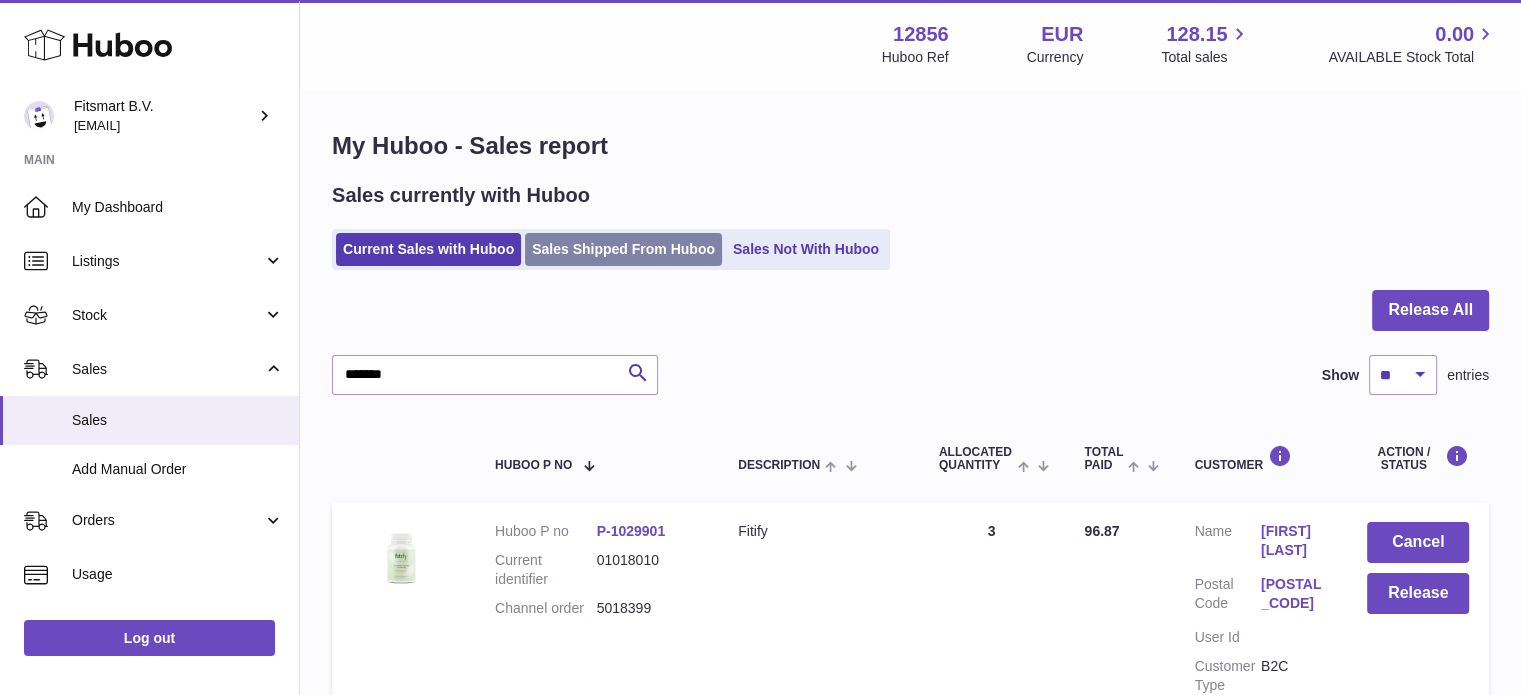 click on "Sales Shipped From Huboo" at bounding box center (623, 249) 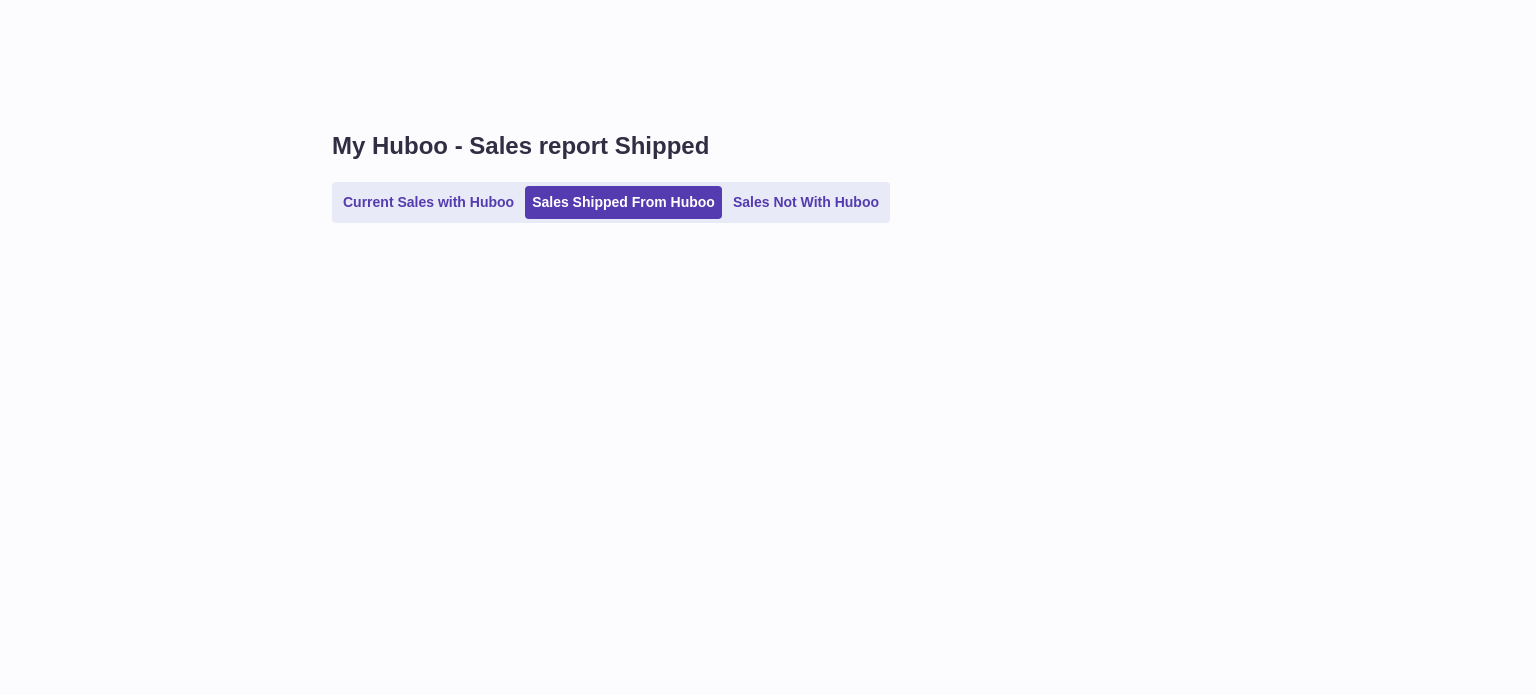 scroll, scrollTop: 0, scrollLeft: 0, axis: both 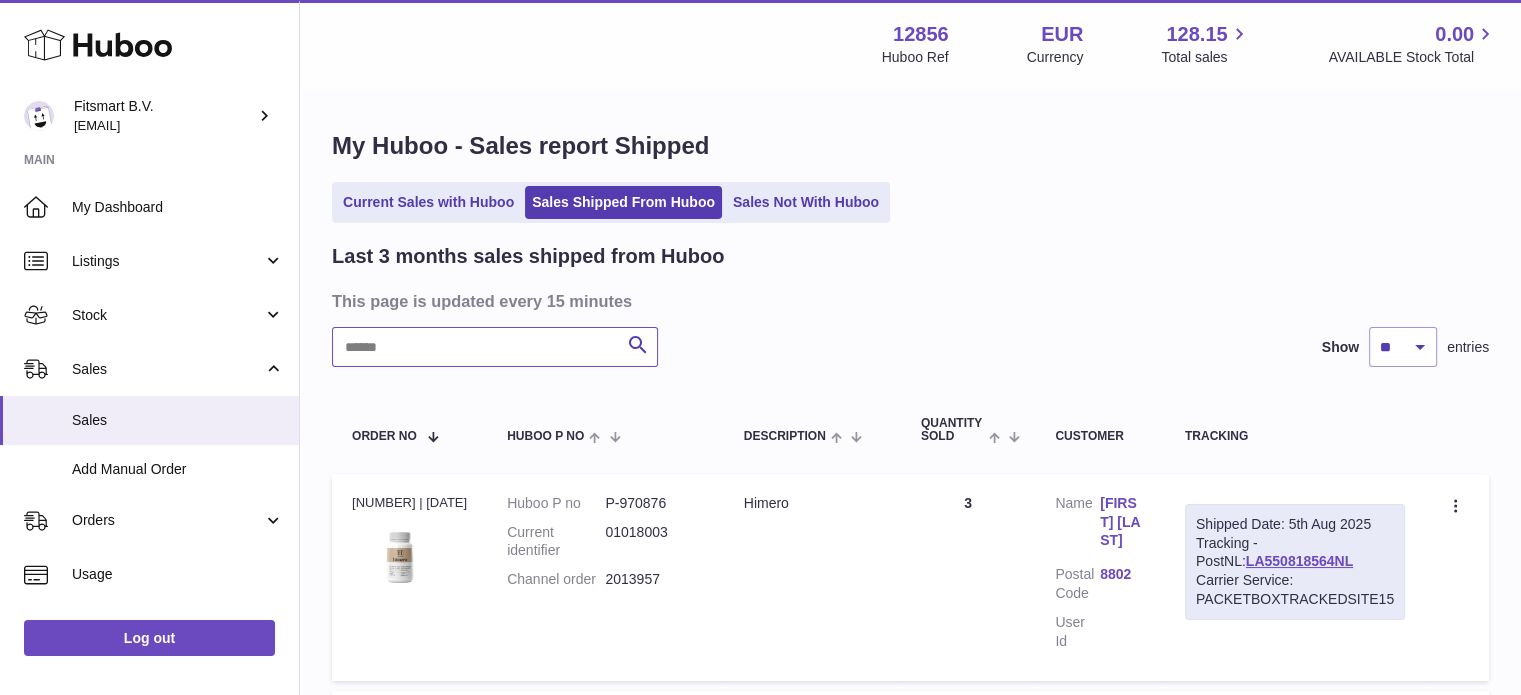 click at bounding box center (495, 347) 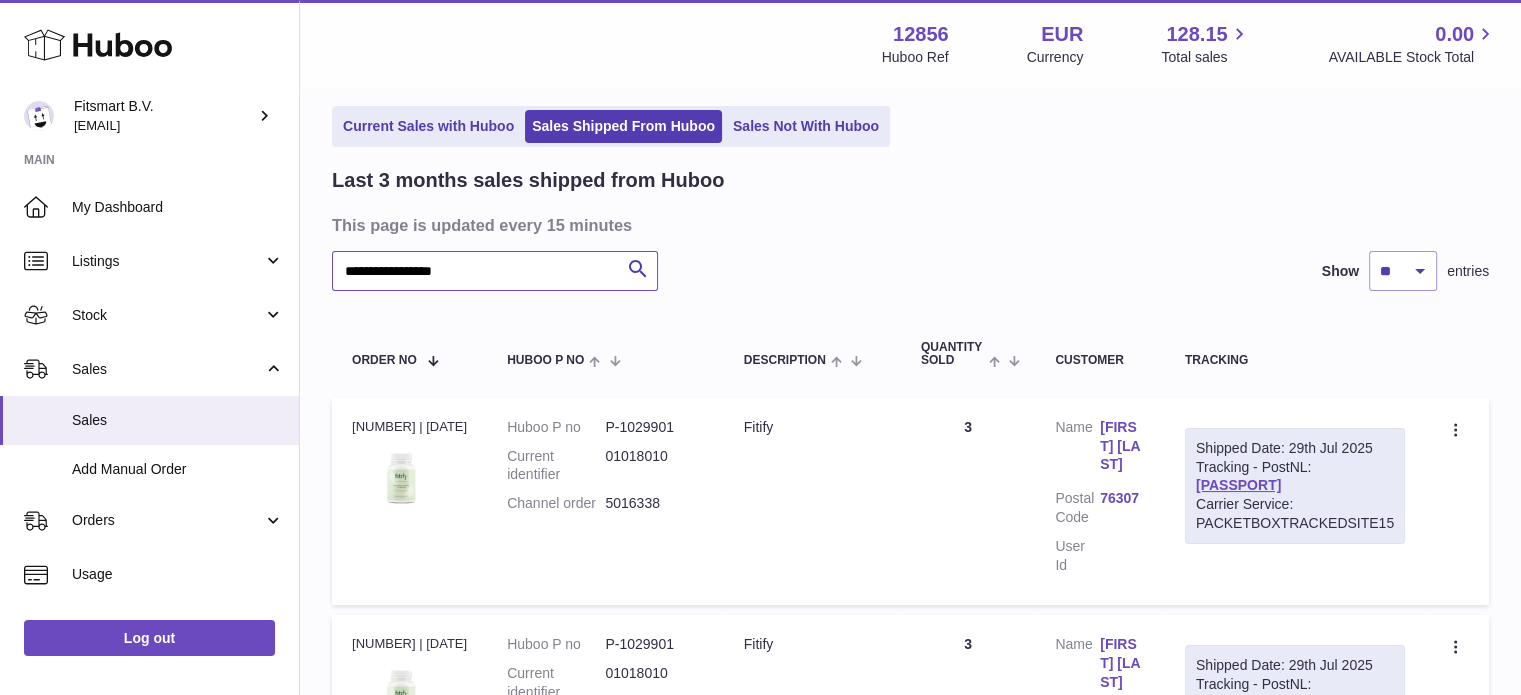 scroll, scrollTop: 200, scrollLeft: 0, axis: vertical 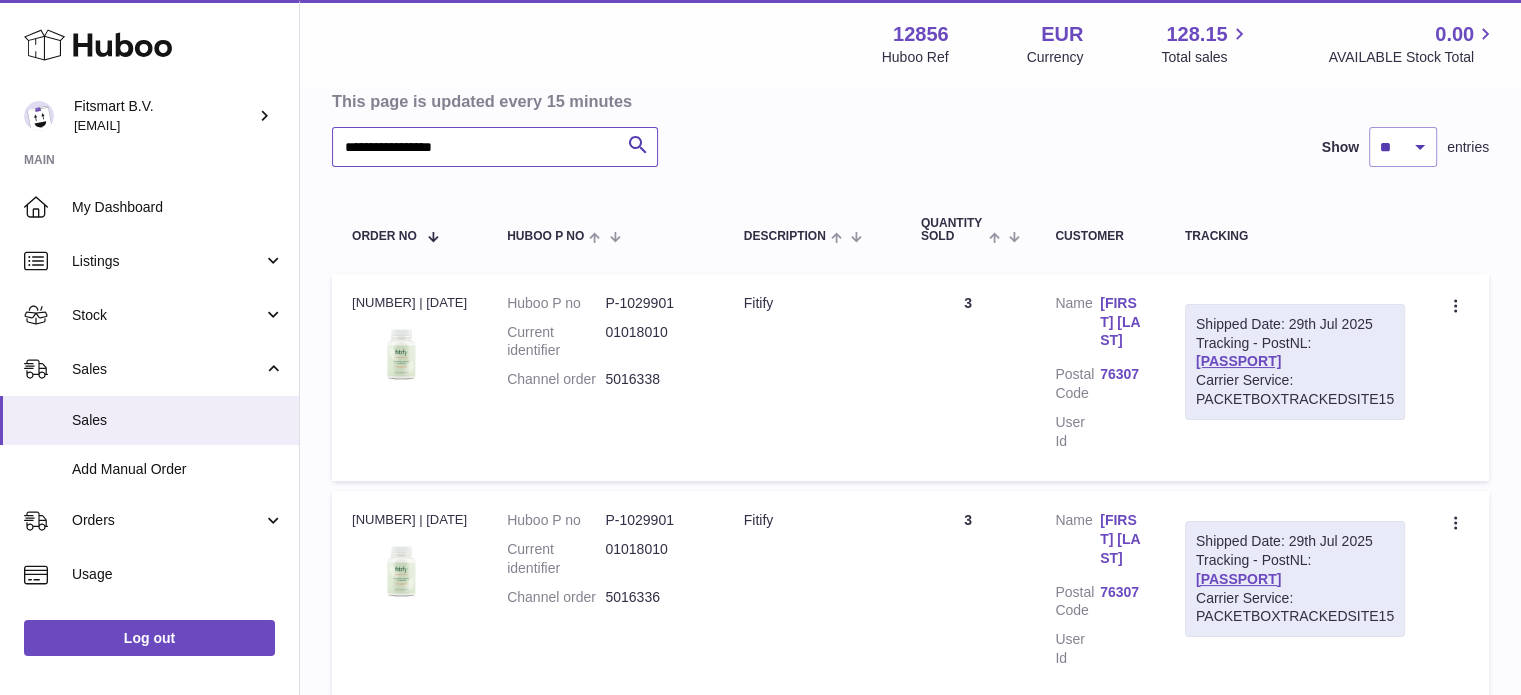 type on "**********" 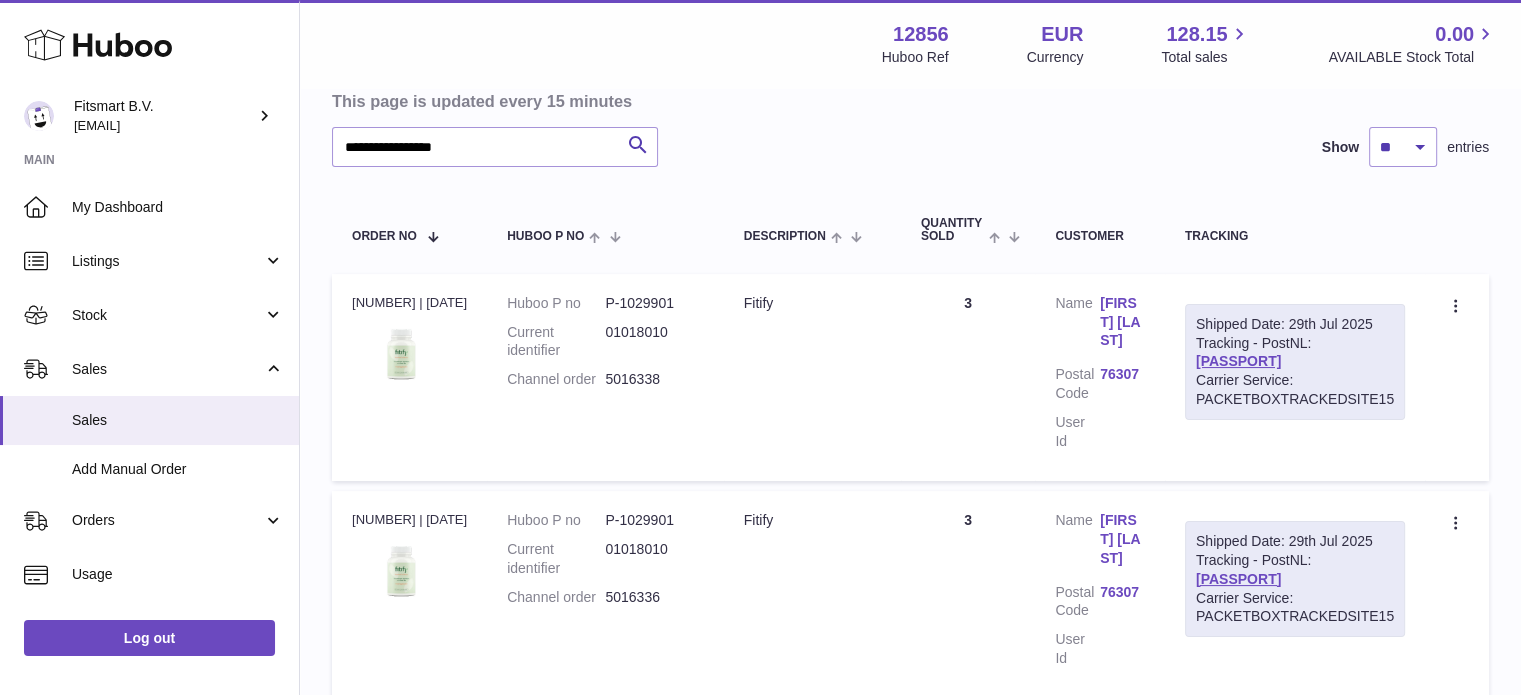 drag, startPoint x: 669, startPoint y: 598, endPoint x: 609, endPoint y: 604, distance: 60.299255 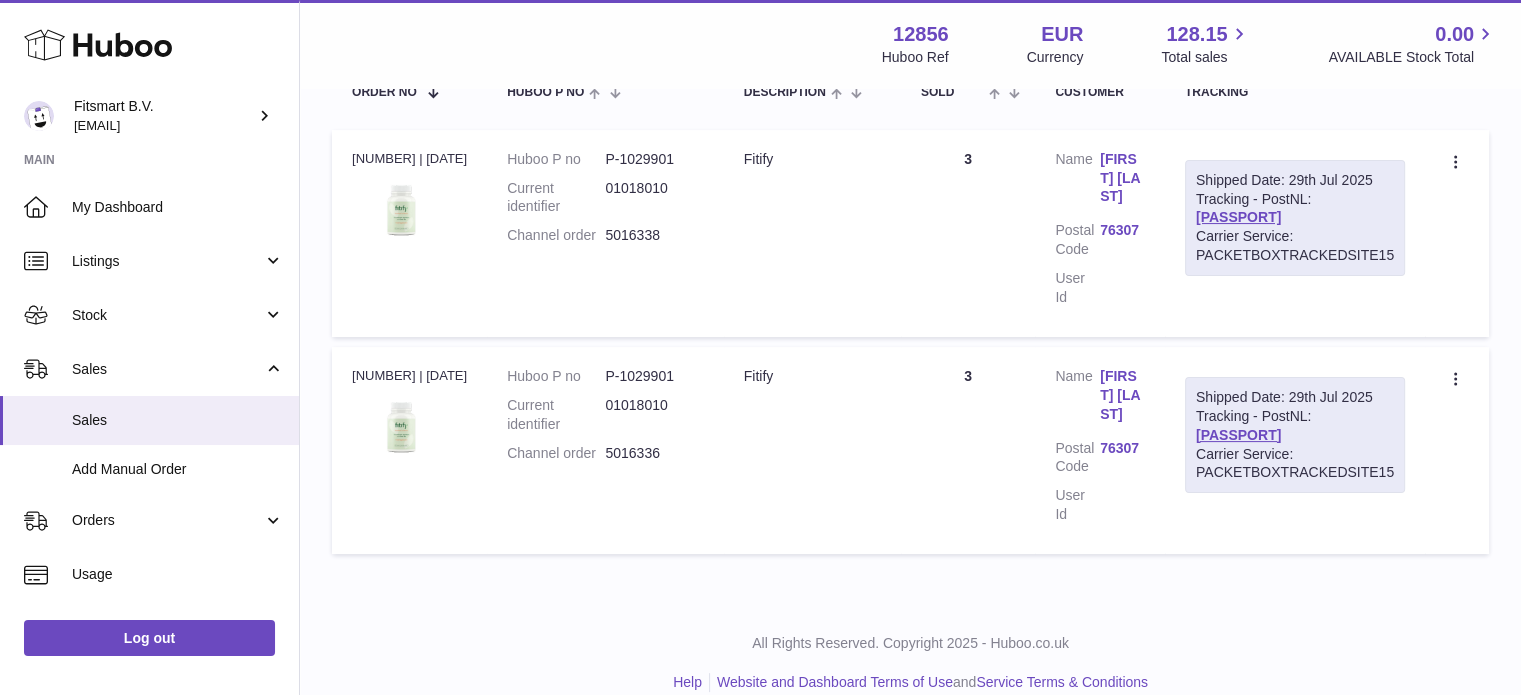 scroll, scrollTop: 369, scrollLeft: 0, axis: vertical 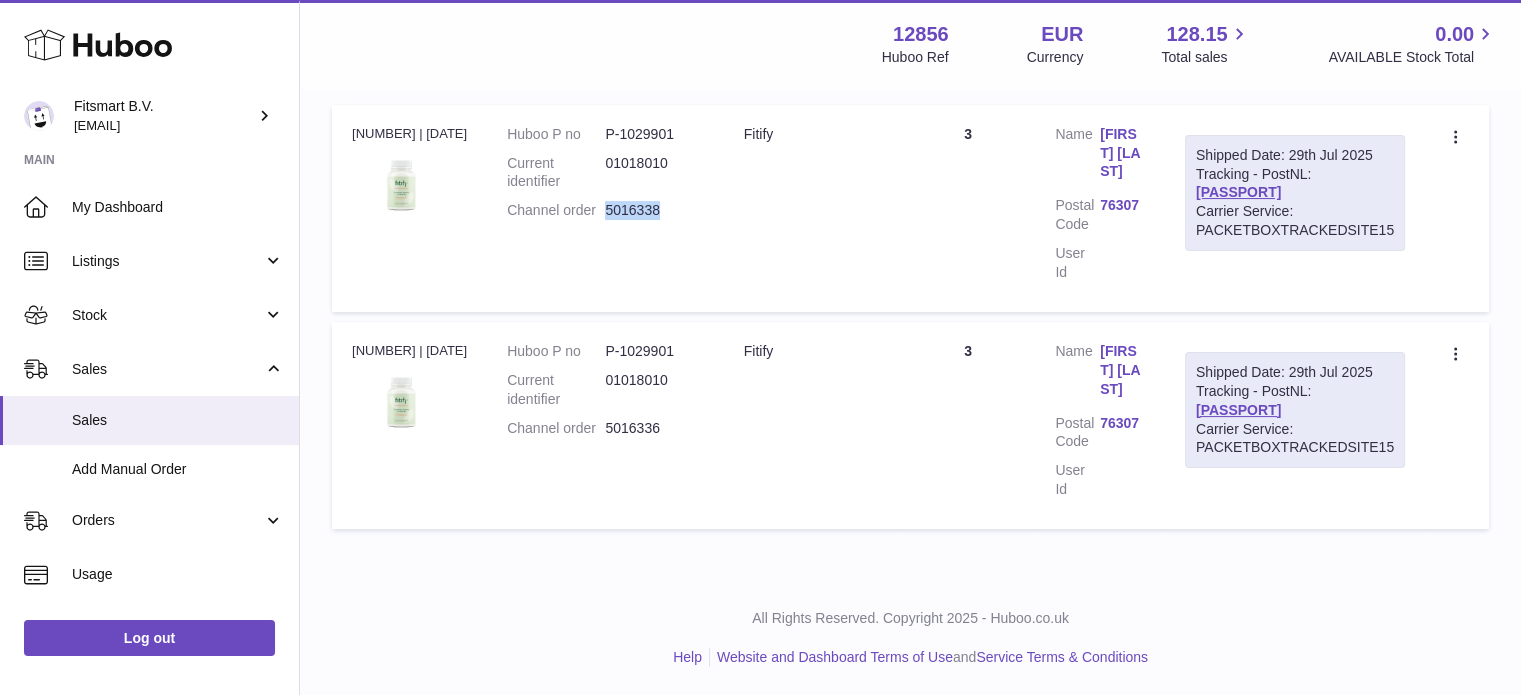 drag, startPoint x: 659, startPoint y: 215, endPoint x: 612, endPoint y: 242, distance: 54.20332 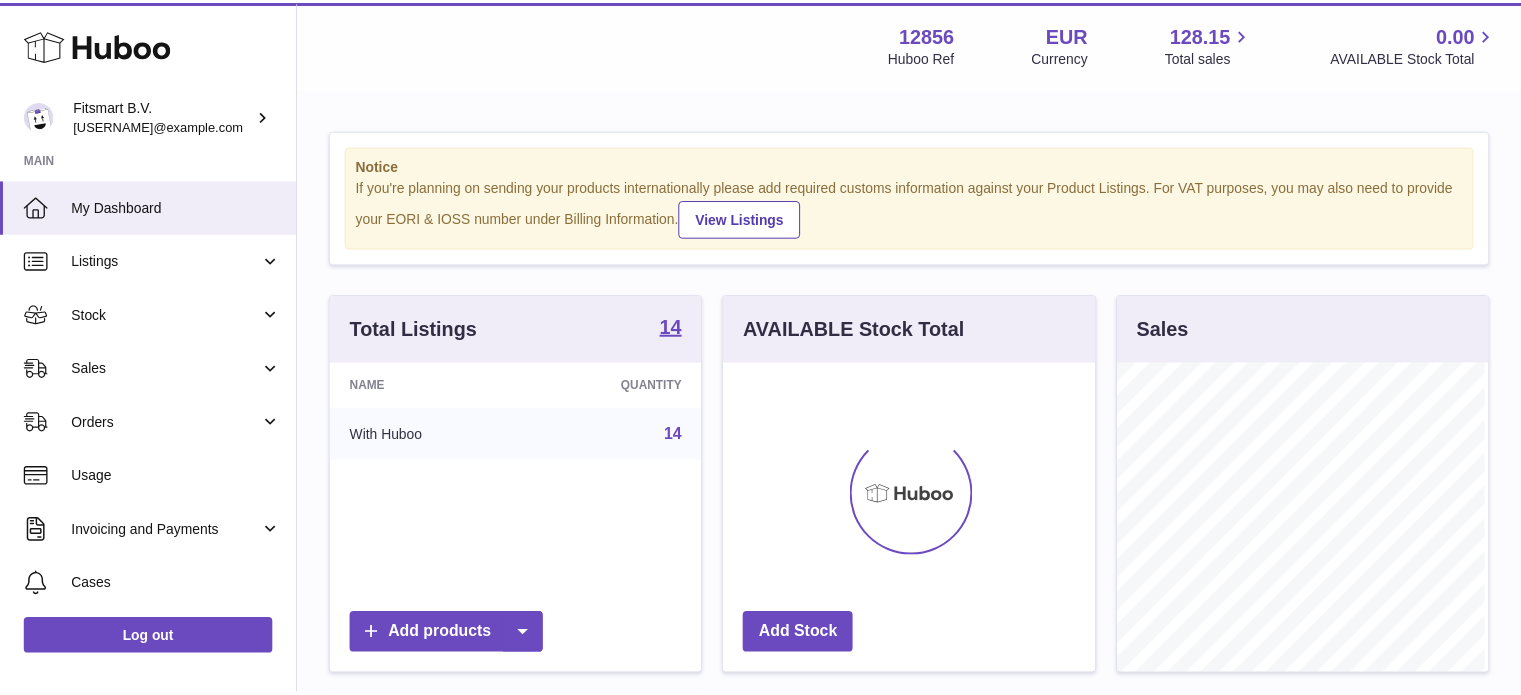 scroll, scrollTop: 0, scrollLeft: 0, axis: both 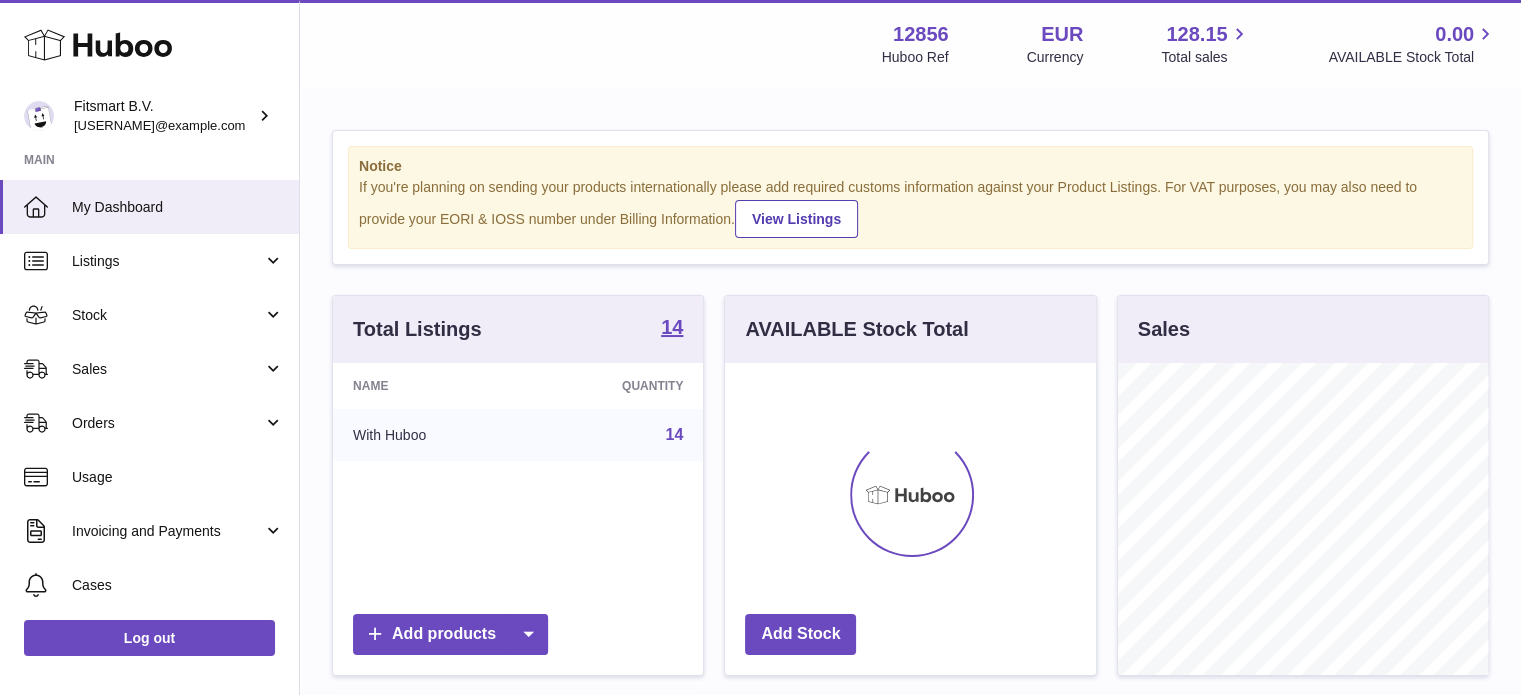 drag, startPoint x: 190, startPoint y: 371, endPoint x: 185, endPoint y: 403, distance: 32.38827 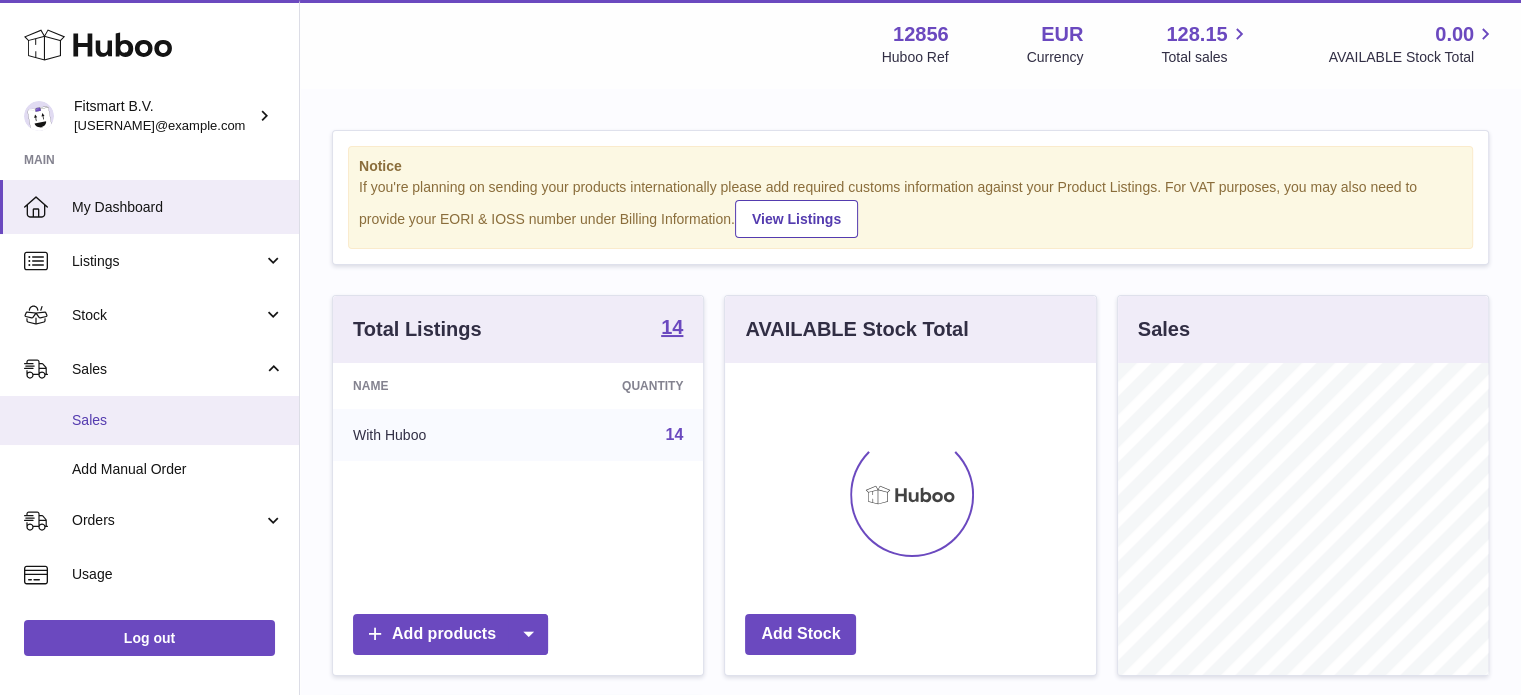 drag, startPoint x: 175, startPoint y: 418, endPoint x: 192, endPoint y: 415, distance: 17.262676 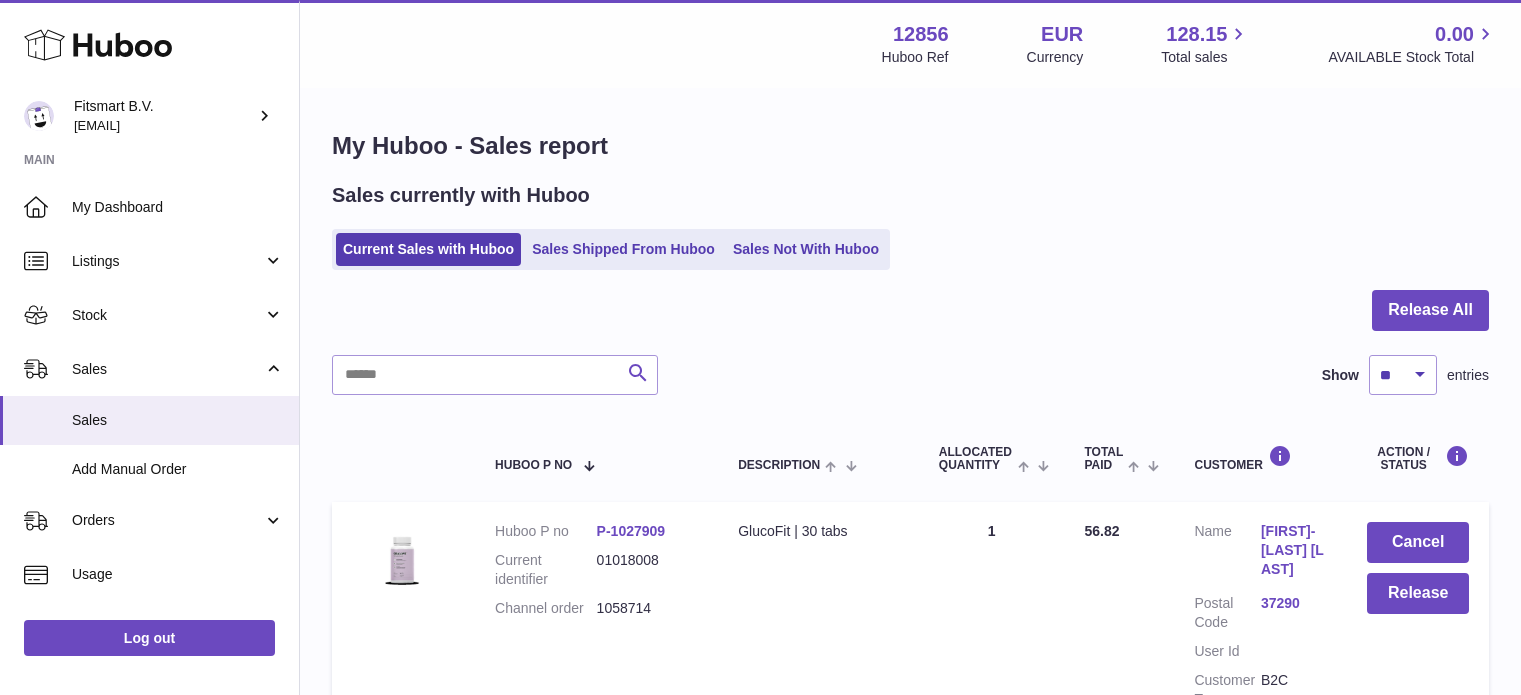 scroll, scrollTop: 0, scrollLeft: 0, axis: both 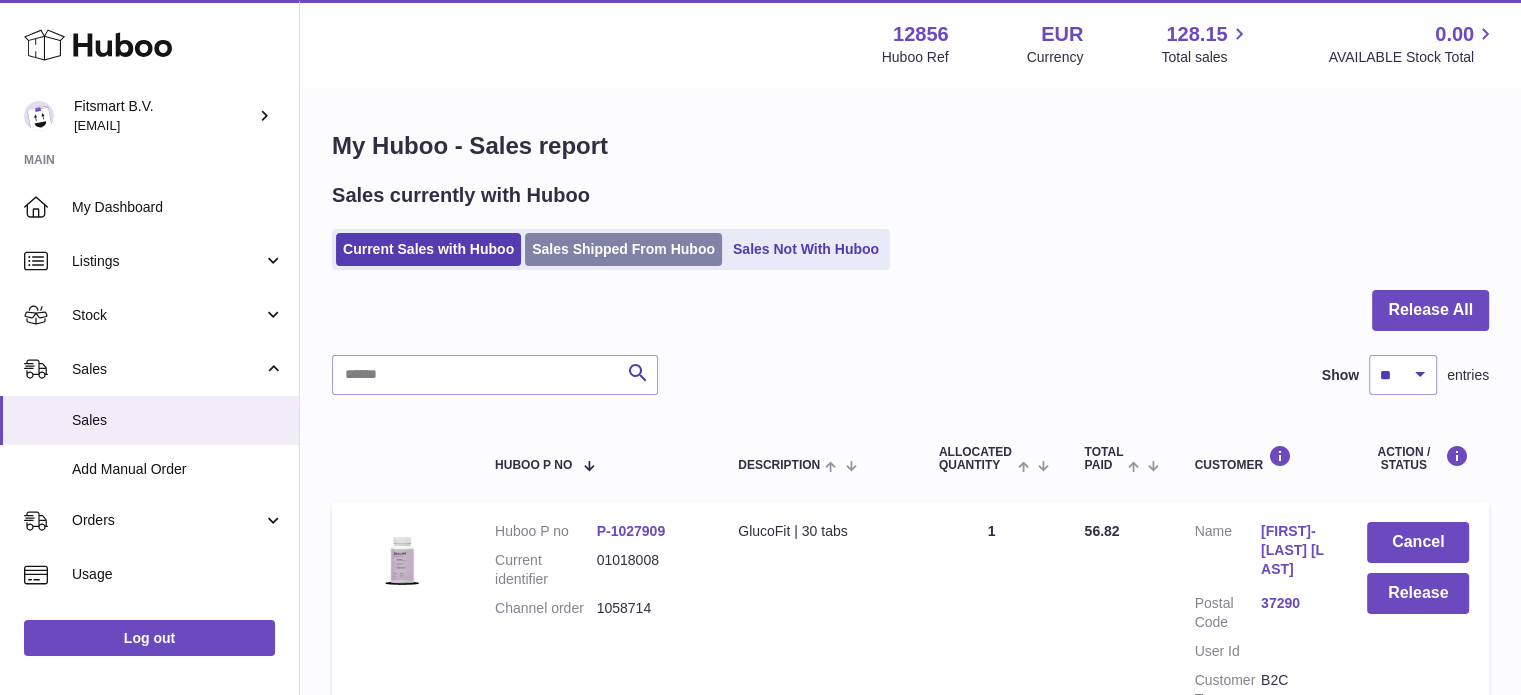 click on "Sales Shipped From Huboo" at bounding box center (623, 249) 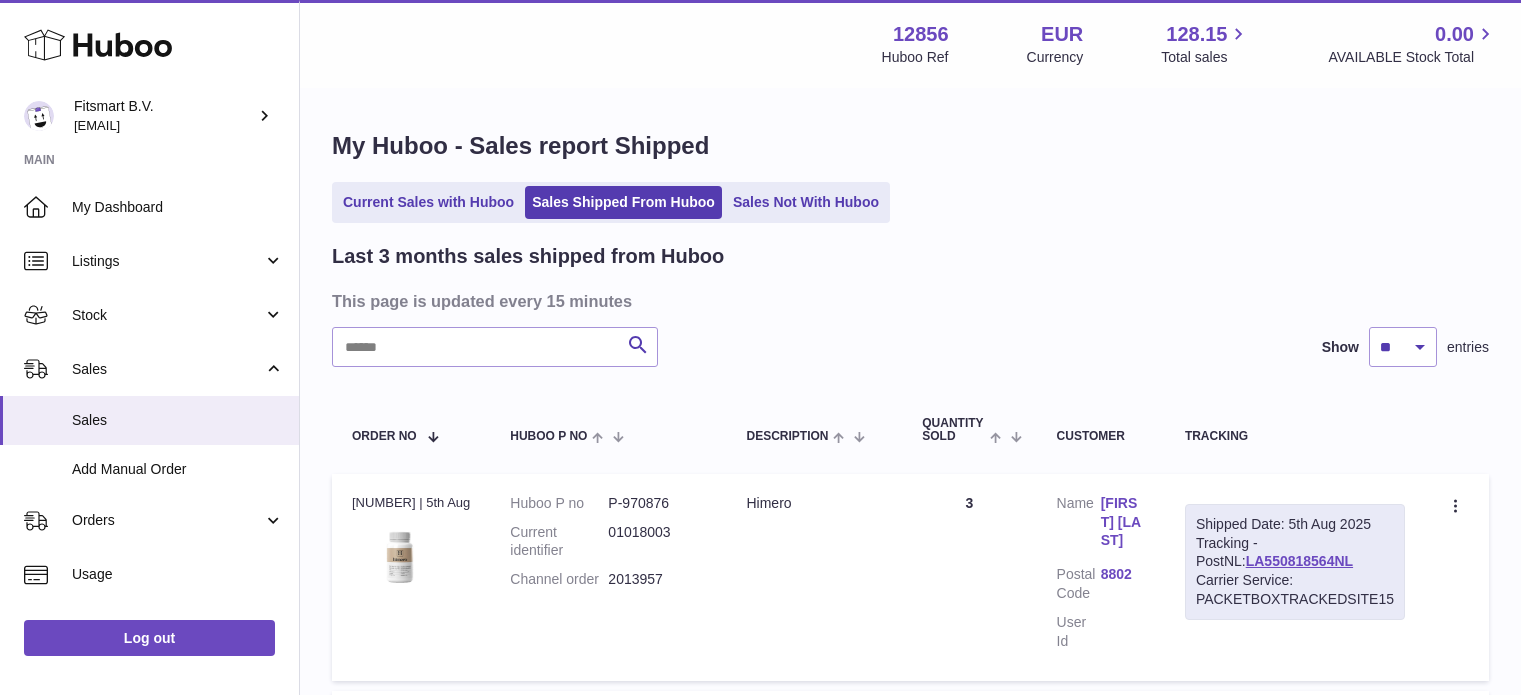 scroll, scrollTop: 0, scrollLeft: 0, axis: both 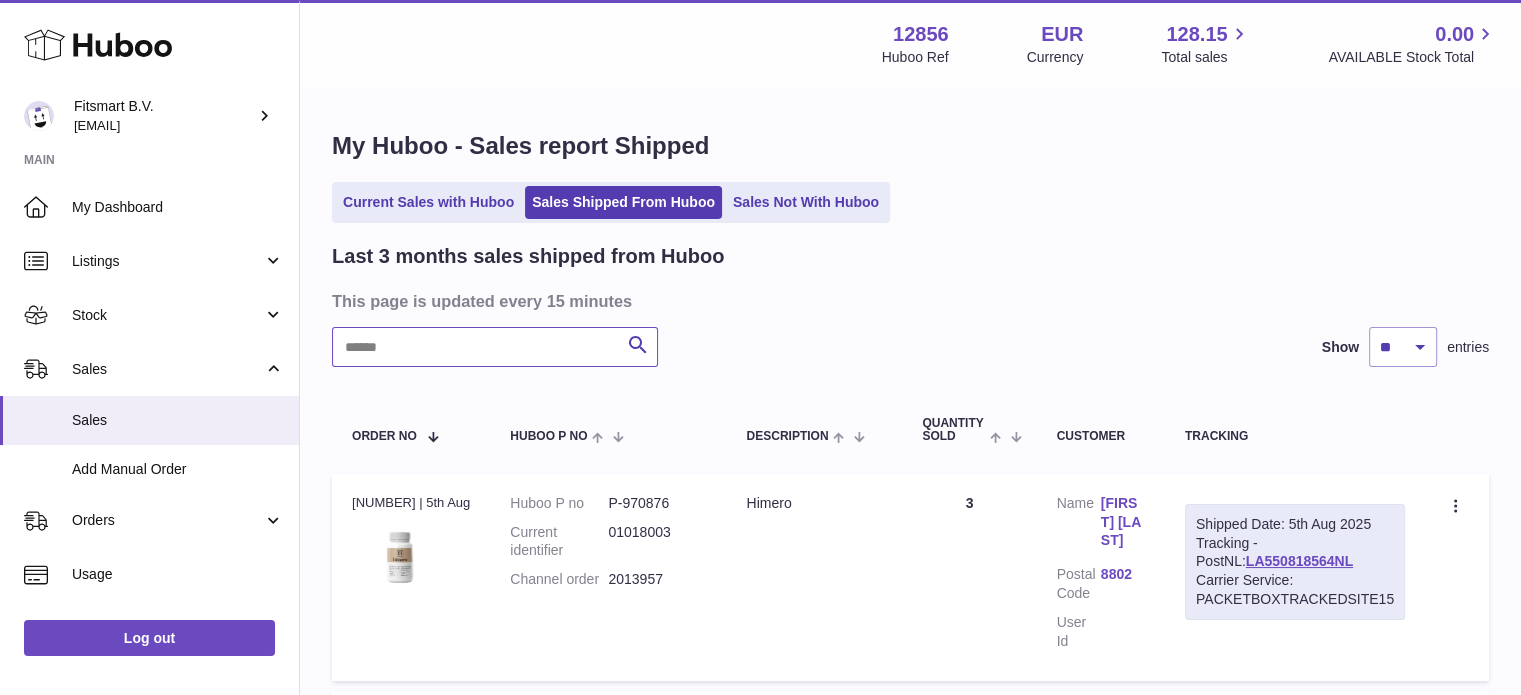 click at bounding box center [495, 347] 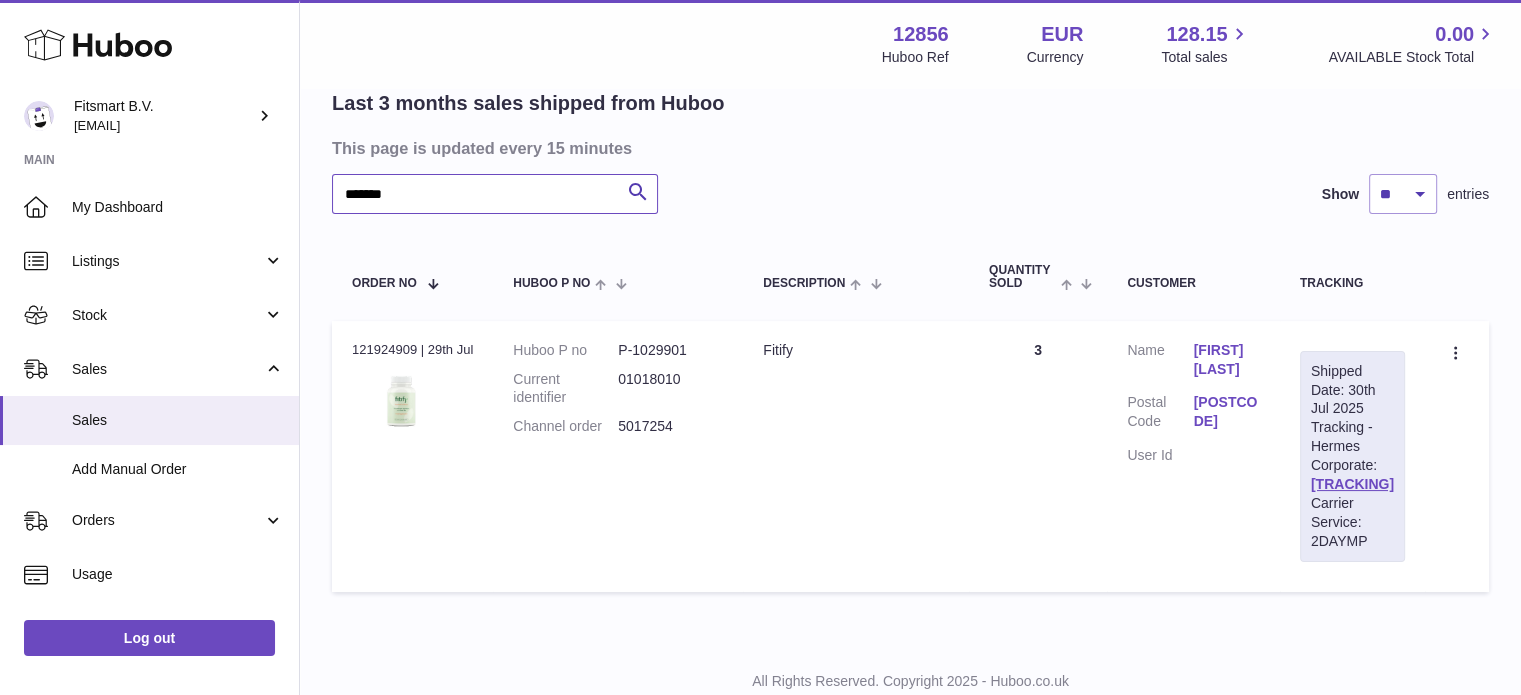 scroll, scrollTop: 159, scrollLeft: 0, axis: vertical 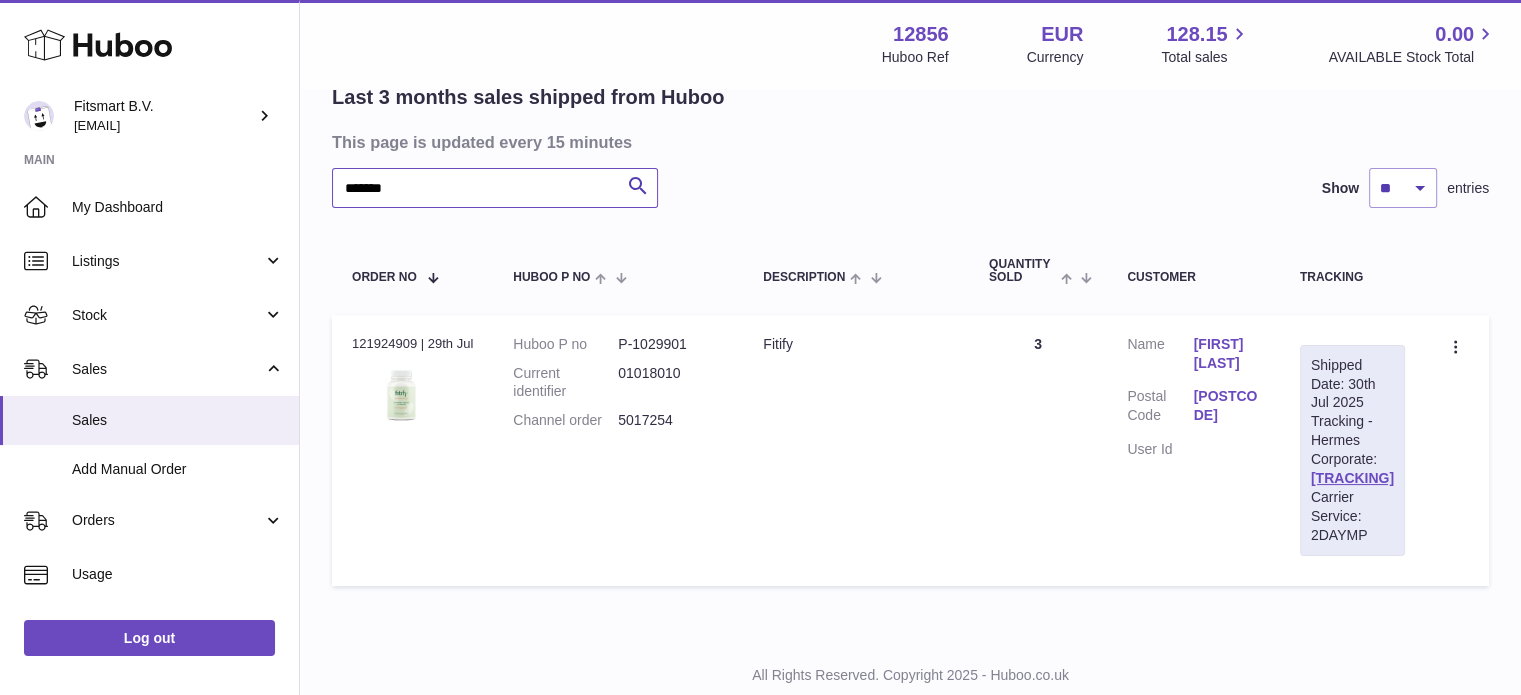 drag, startPoint x: 491, startPoint y: 191, endPoint x: 0, endPoint y: 171, distance: 491.40717 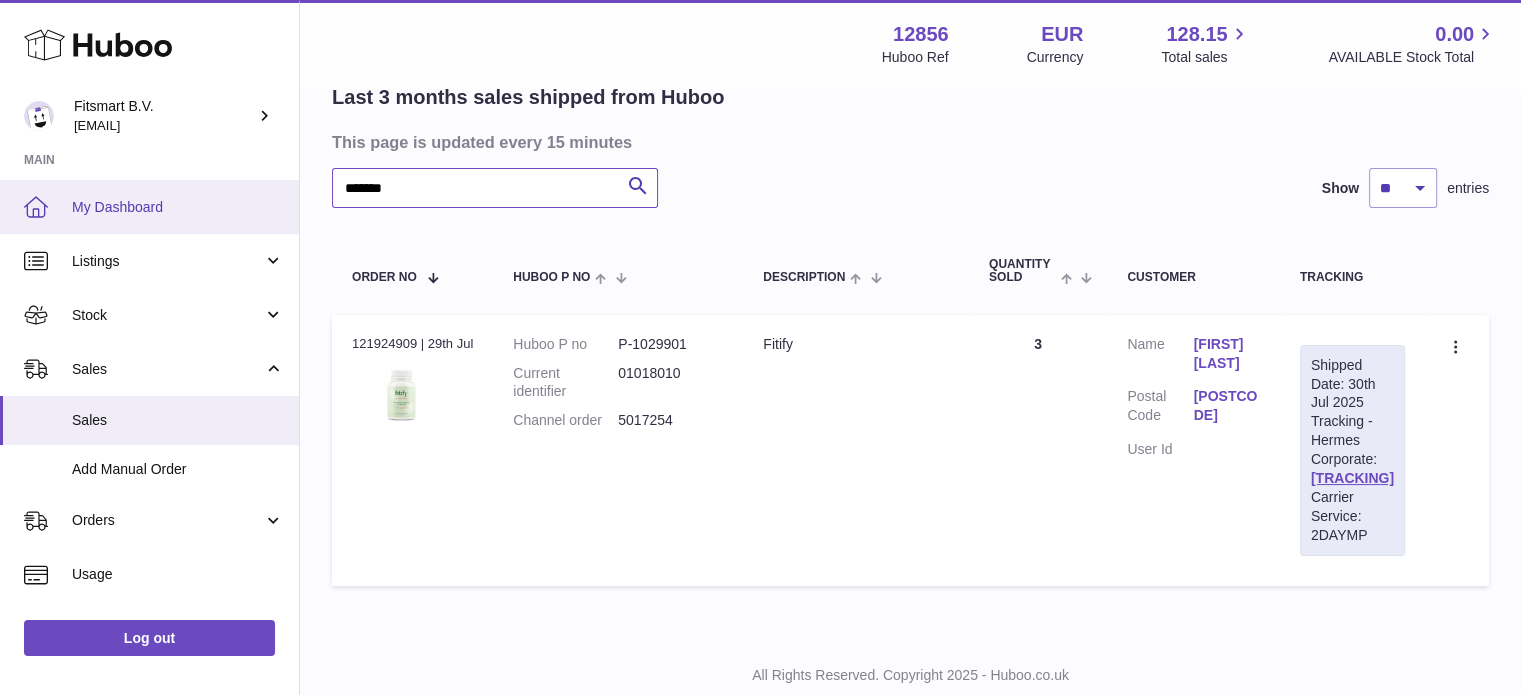 paste 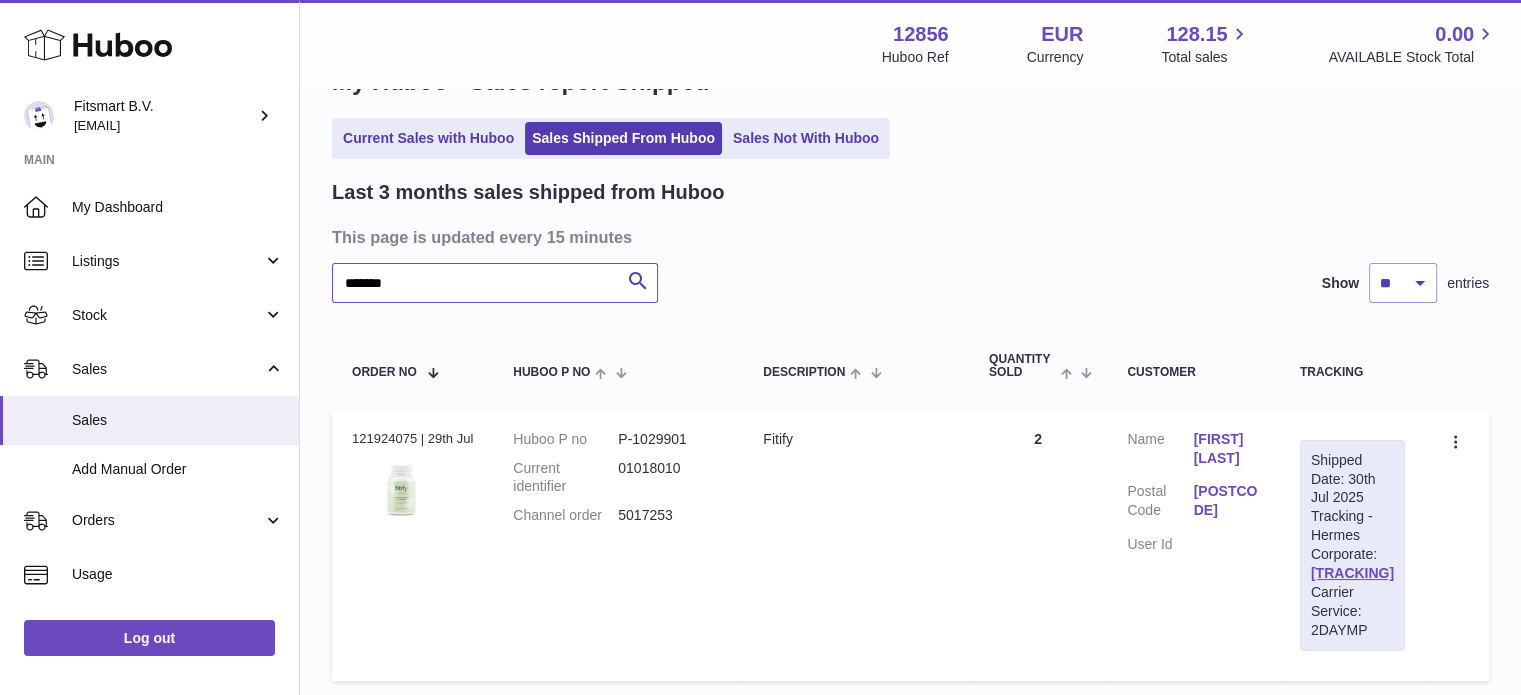 scroll, scrollTop: 59, scrollLeft: 0, axis: vertical 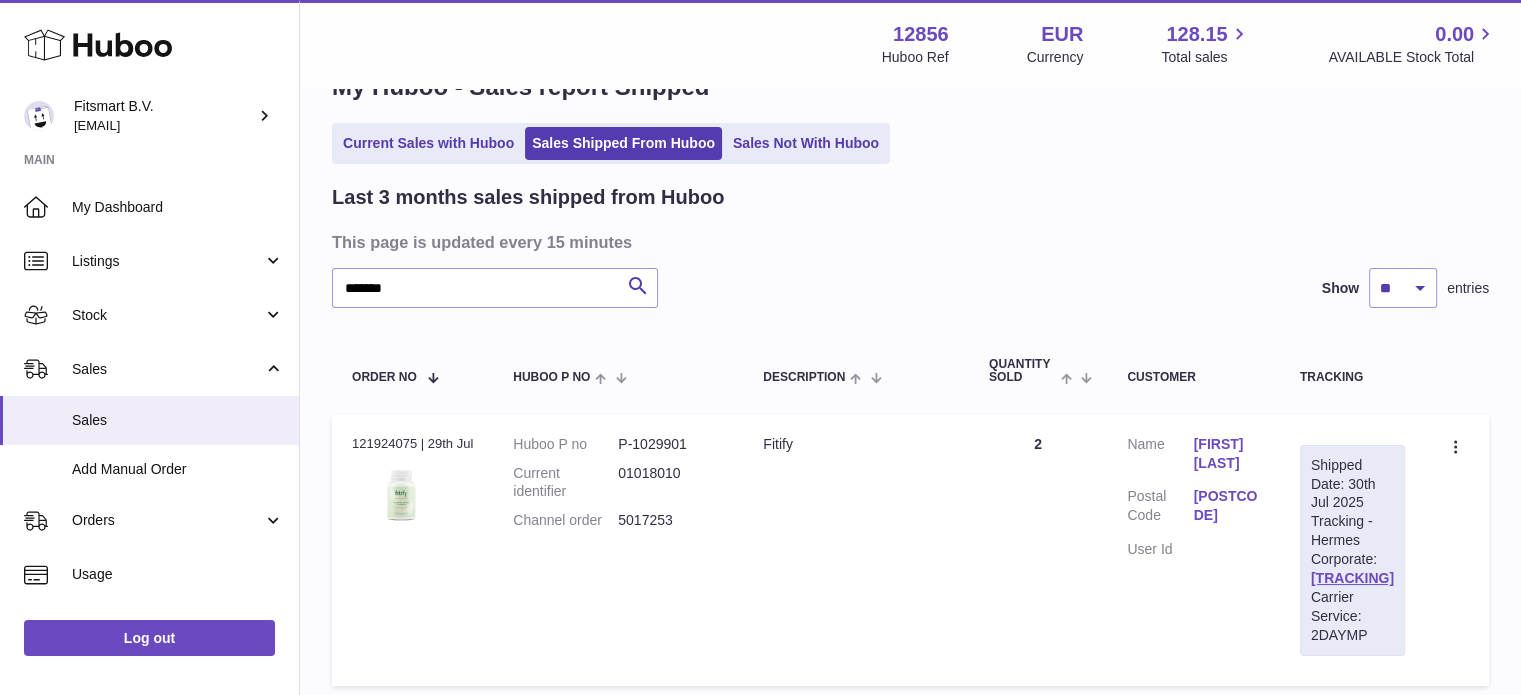 drag, startPoint x: 665, startPoint y: 519, endPoint x: 498, endPoint y: 410, distance: 199.42416 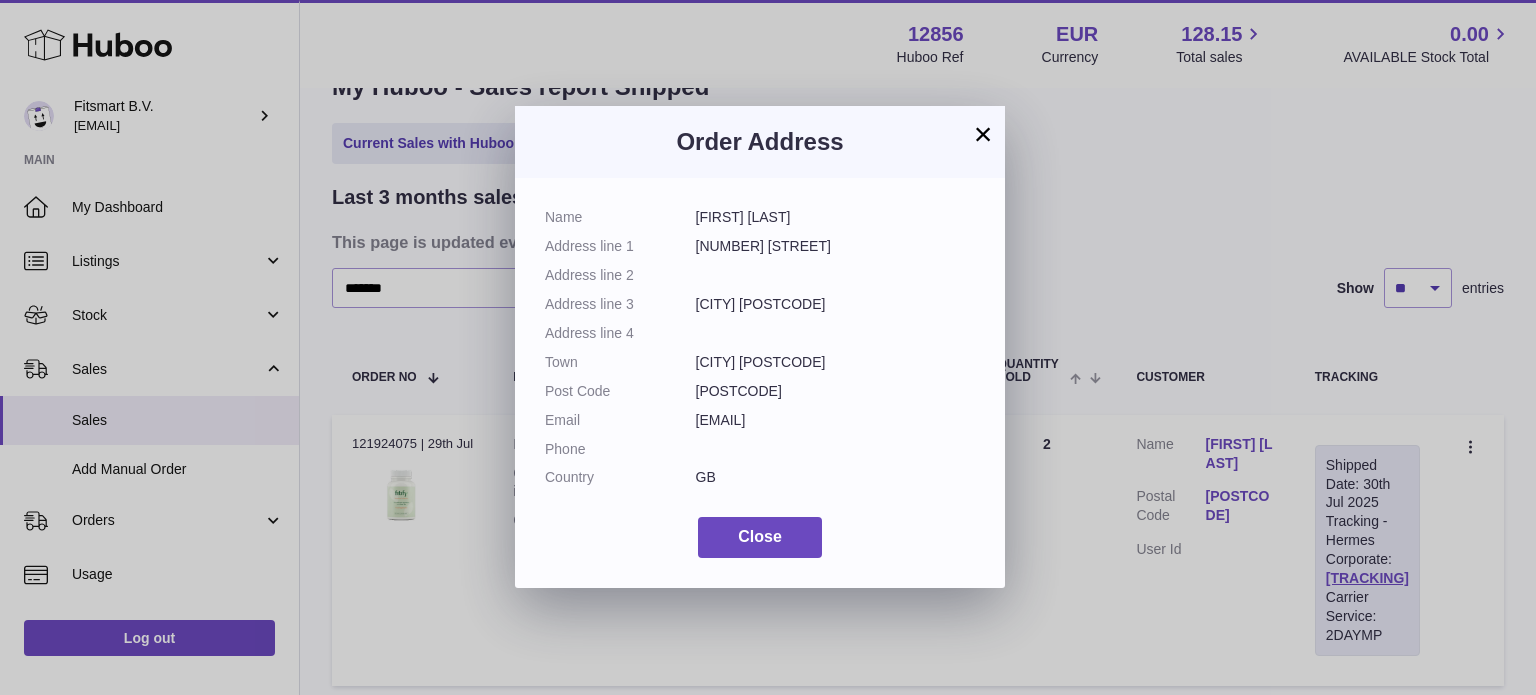 drag, startPoint x: 799, startPoint y: 213, endPoint x: 650, endPoint y: 220, distance: 149.16434 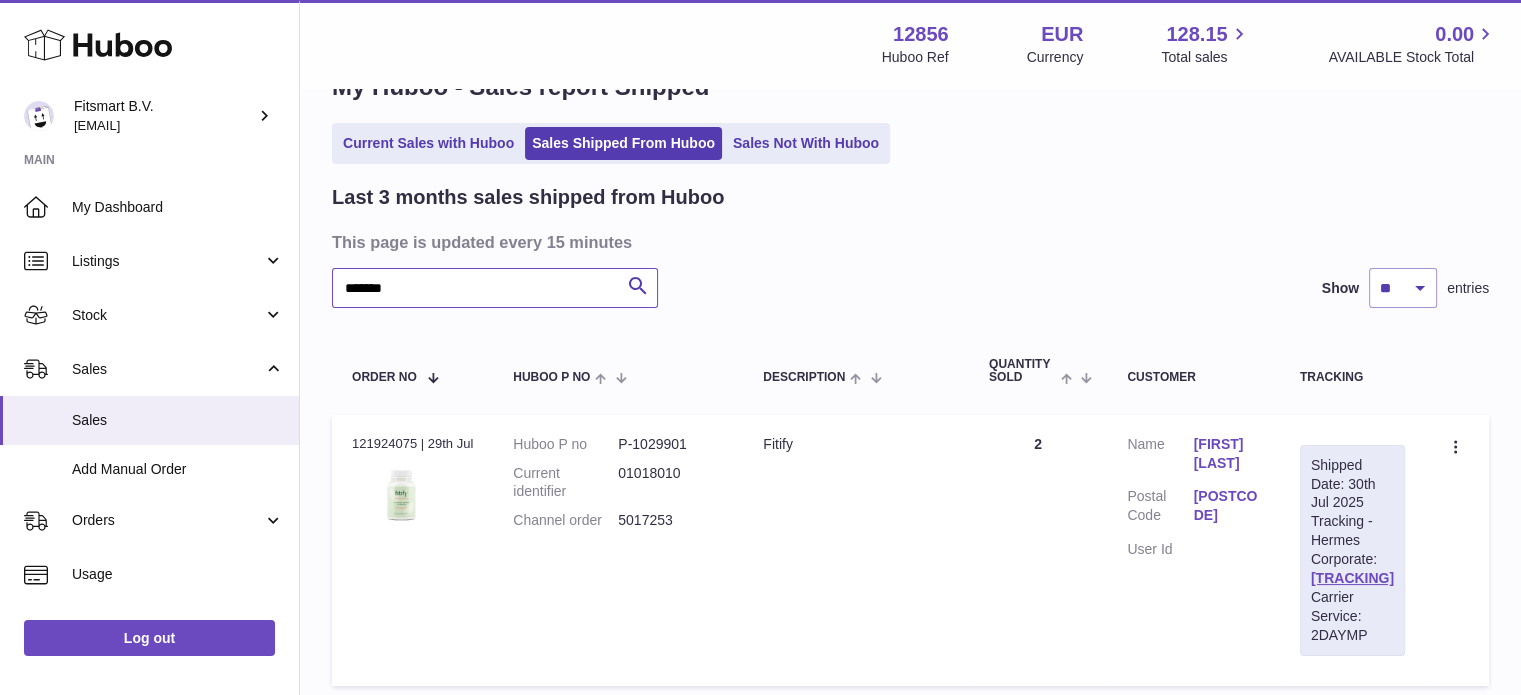 drag, startPoint x: 490, startPoint y: 286, endPoint x: 0, endPoint y: 37, distance: 549.63715 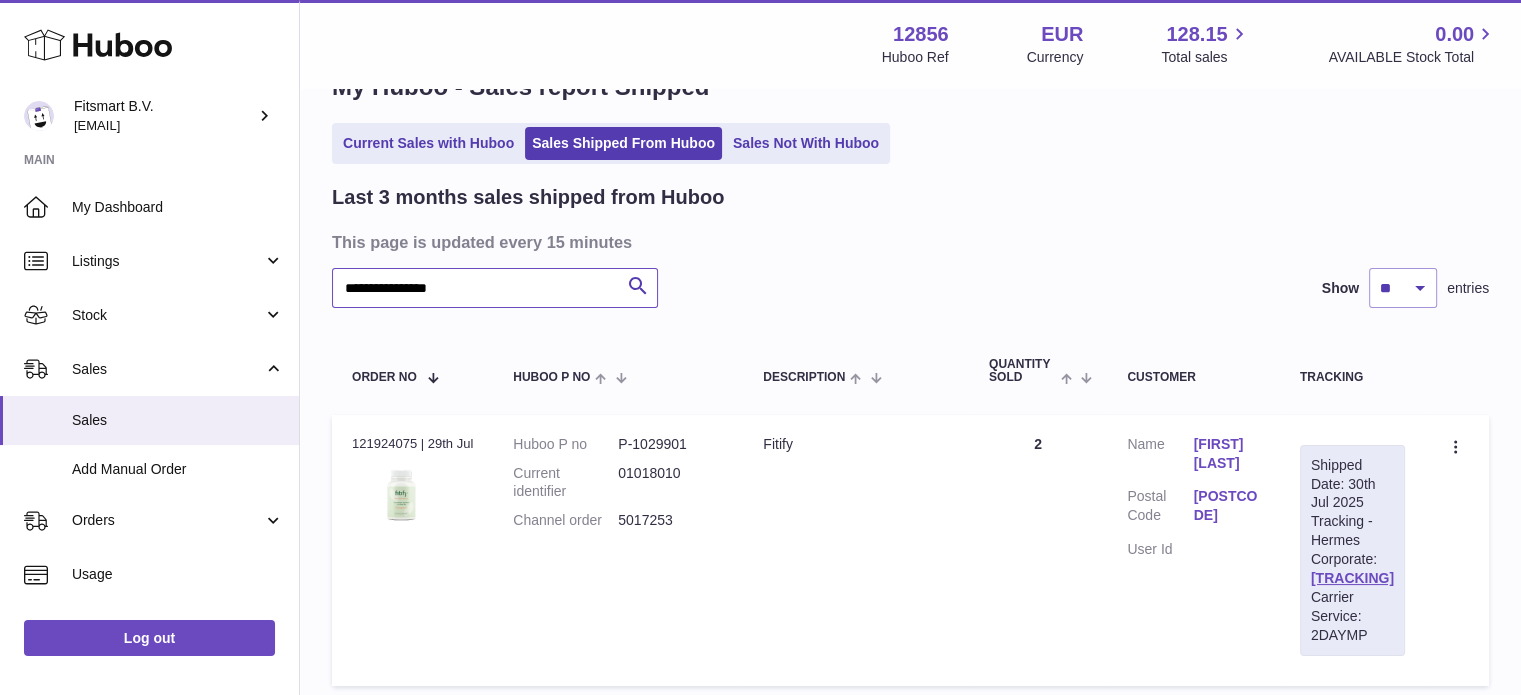 type on "**********" 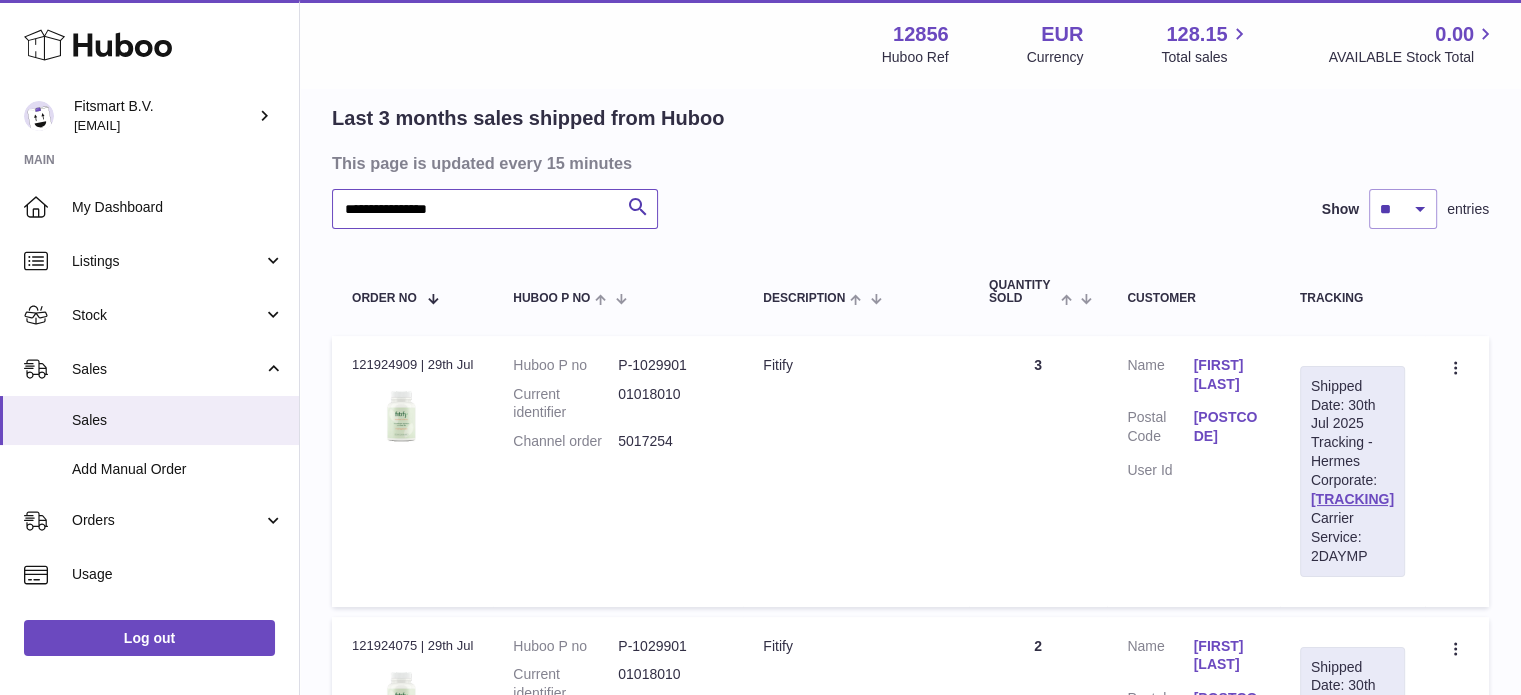 scroll, scrollTop: 259, scrollLeft: 0, axis: vertical 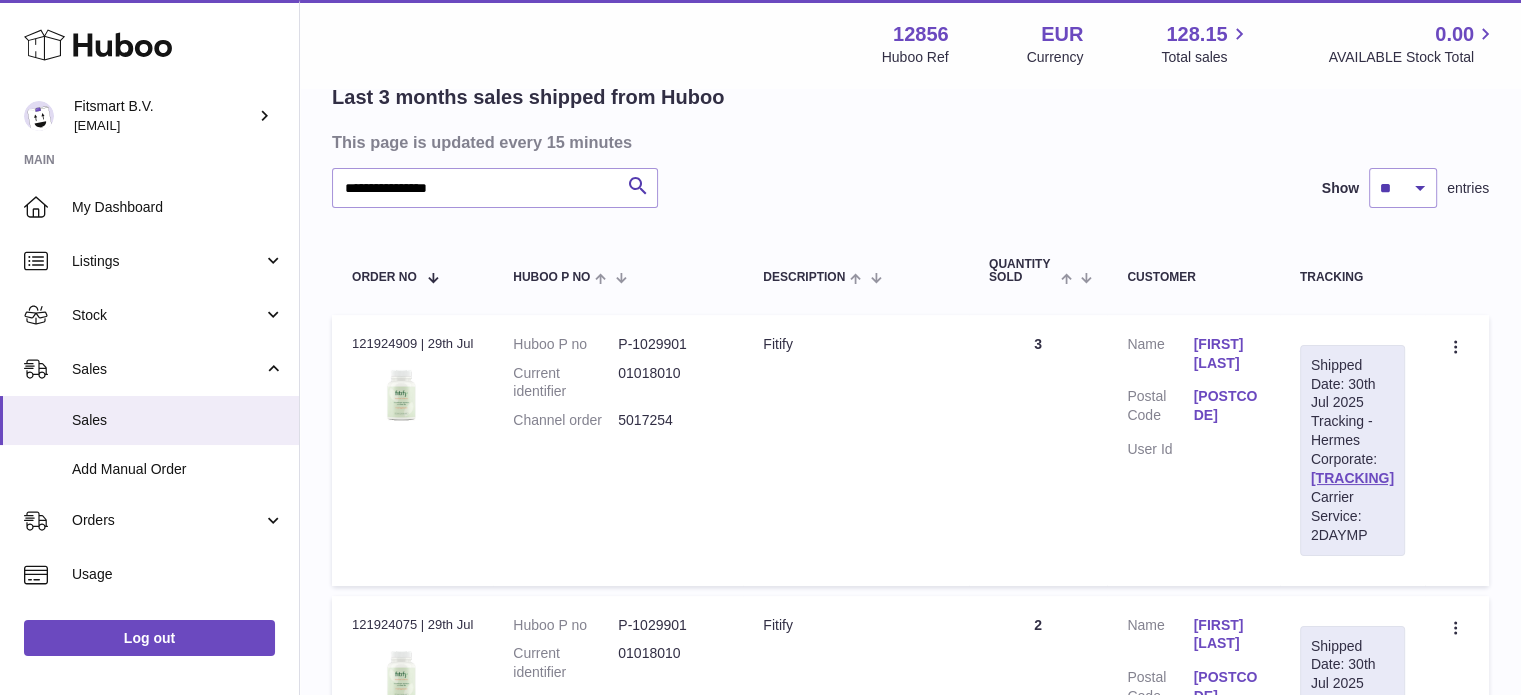 click 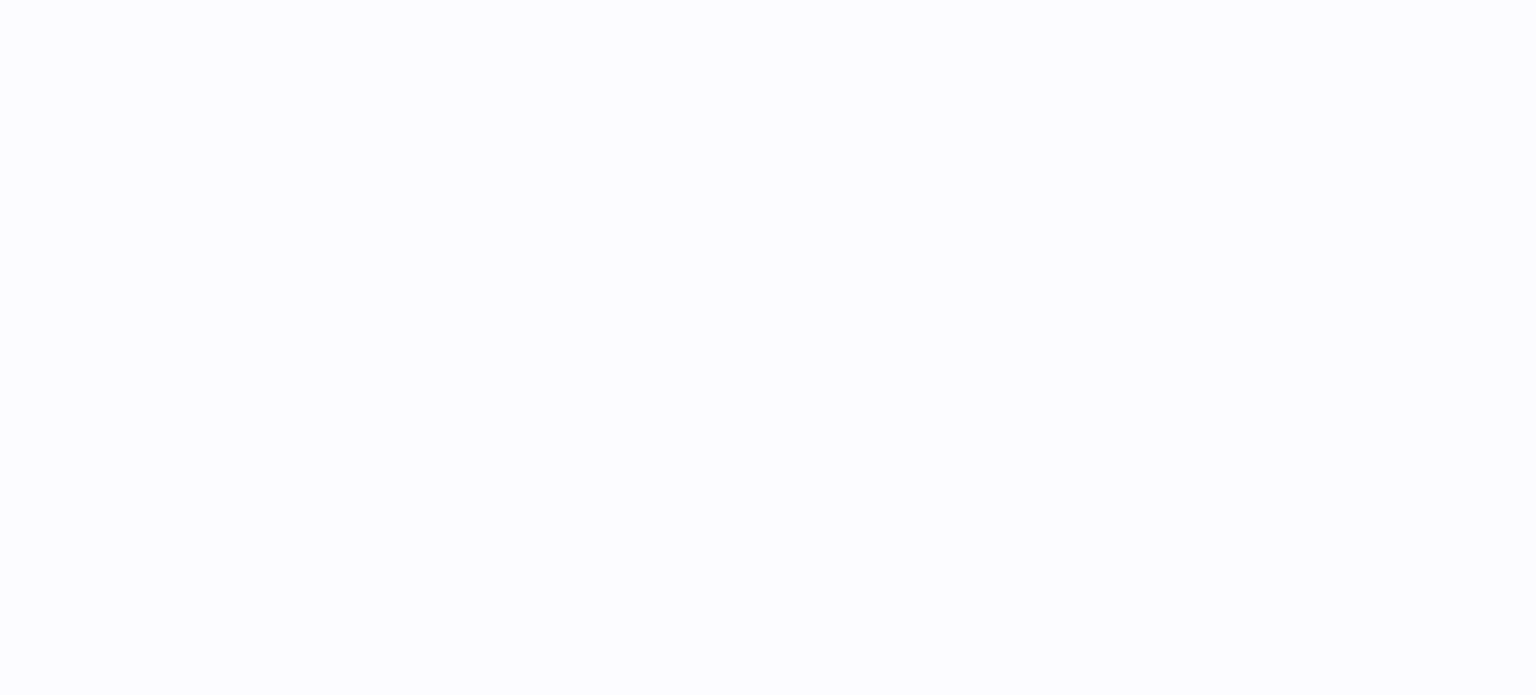 scroll, scrollTop: 0, scrollLeft: 0, axis: both 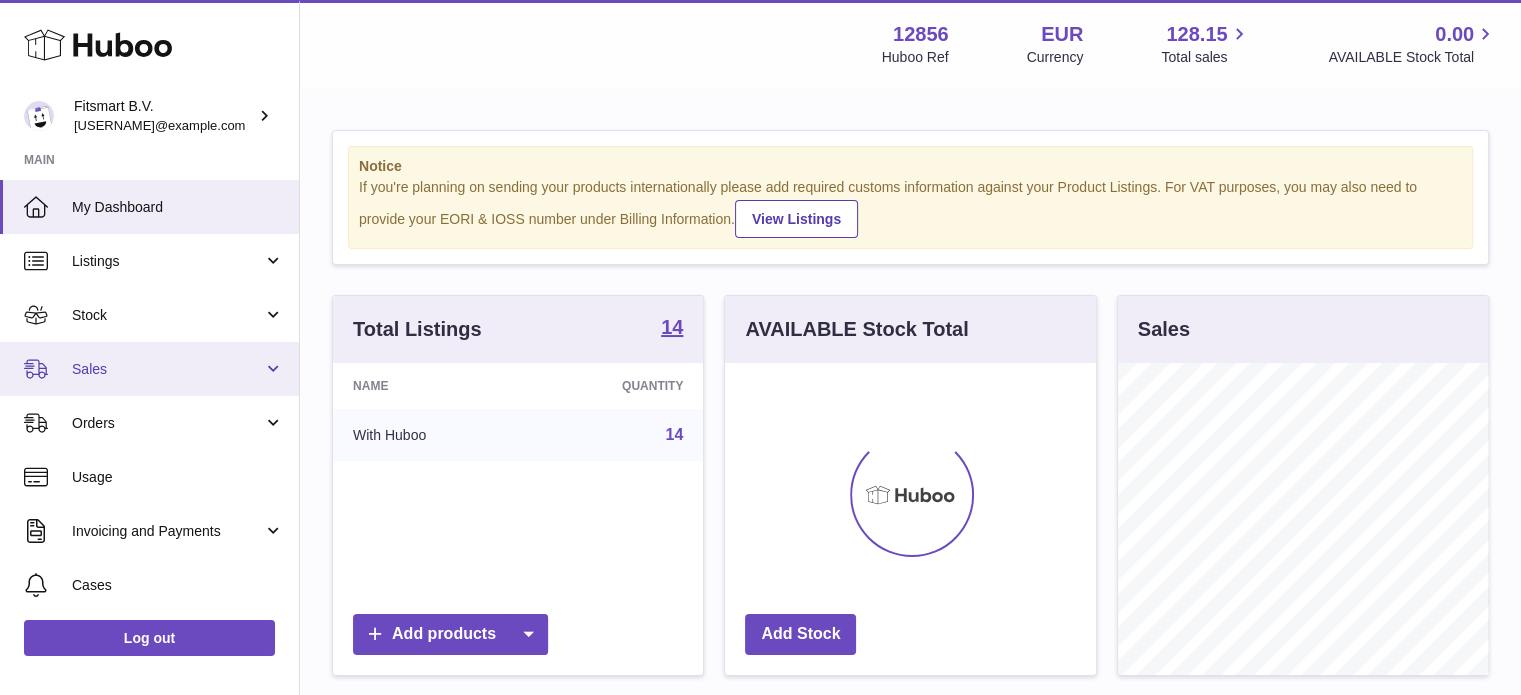 click on "Sales" at bounding box center (167, 369) 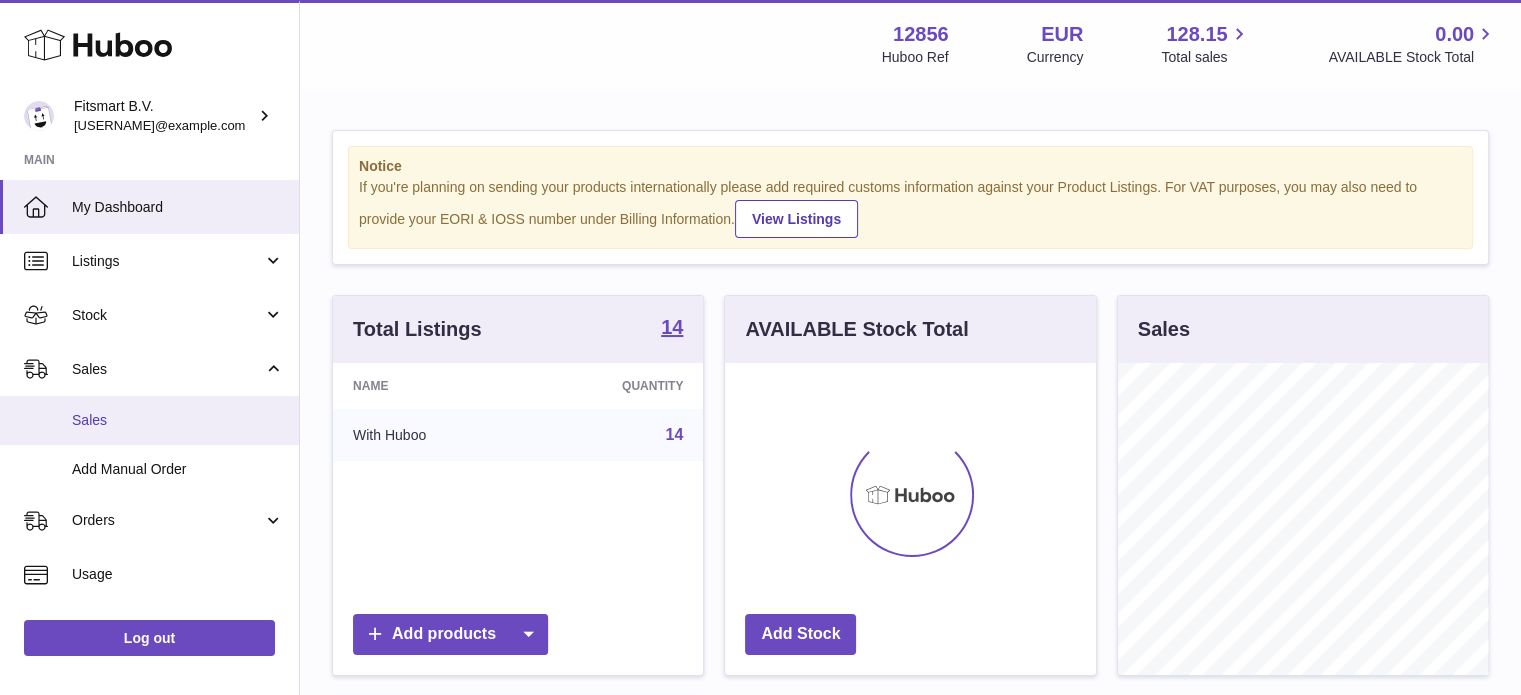 click on "Sales" at bounding box center [178, 420] 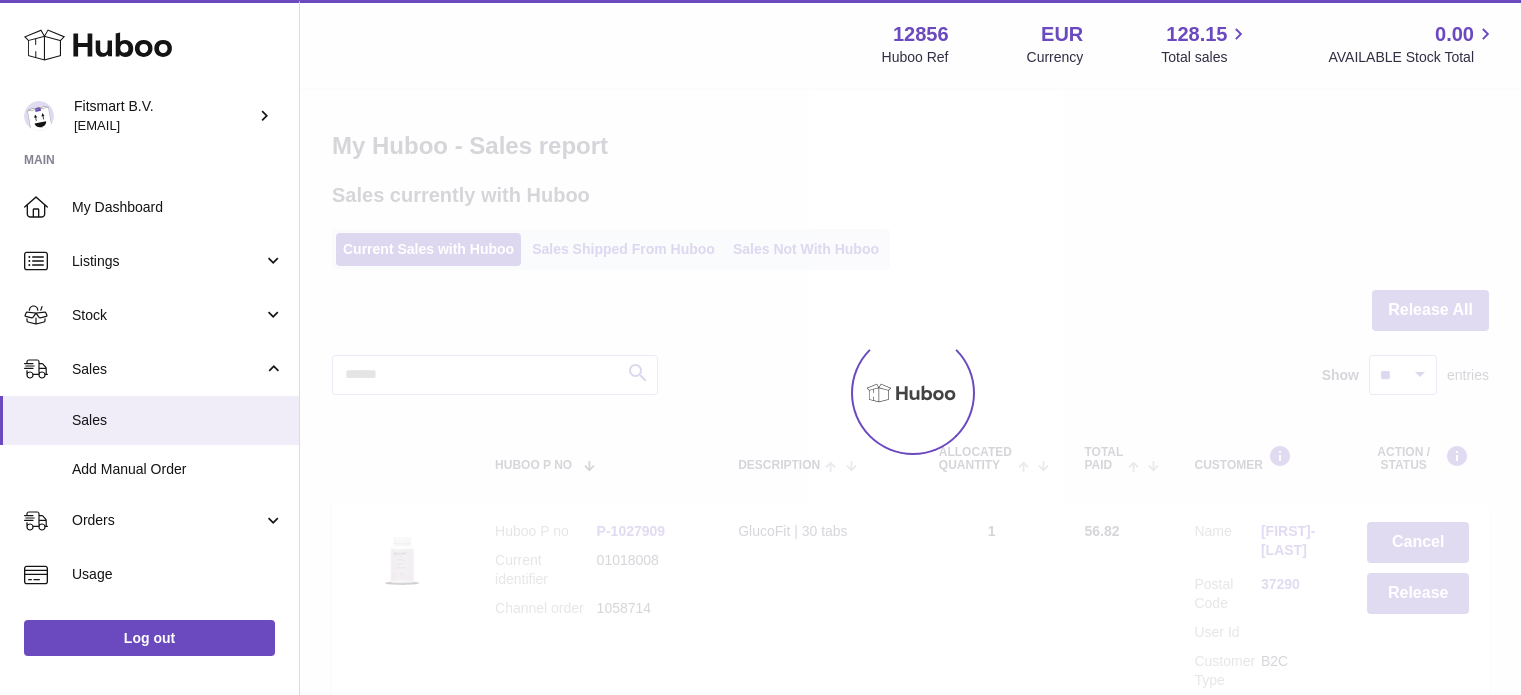 scroll, scrollTop: 0, scrollLeft: 0, axis: both 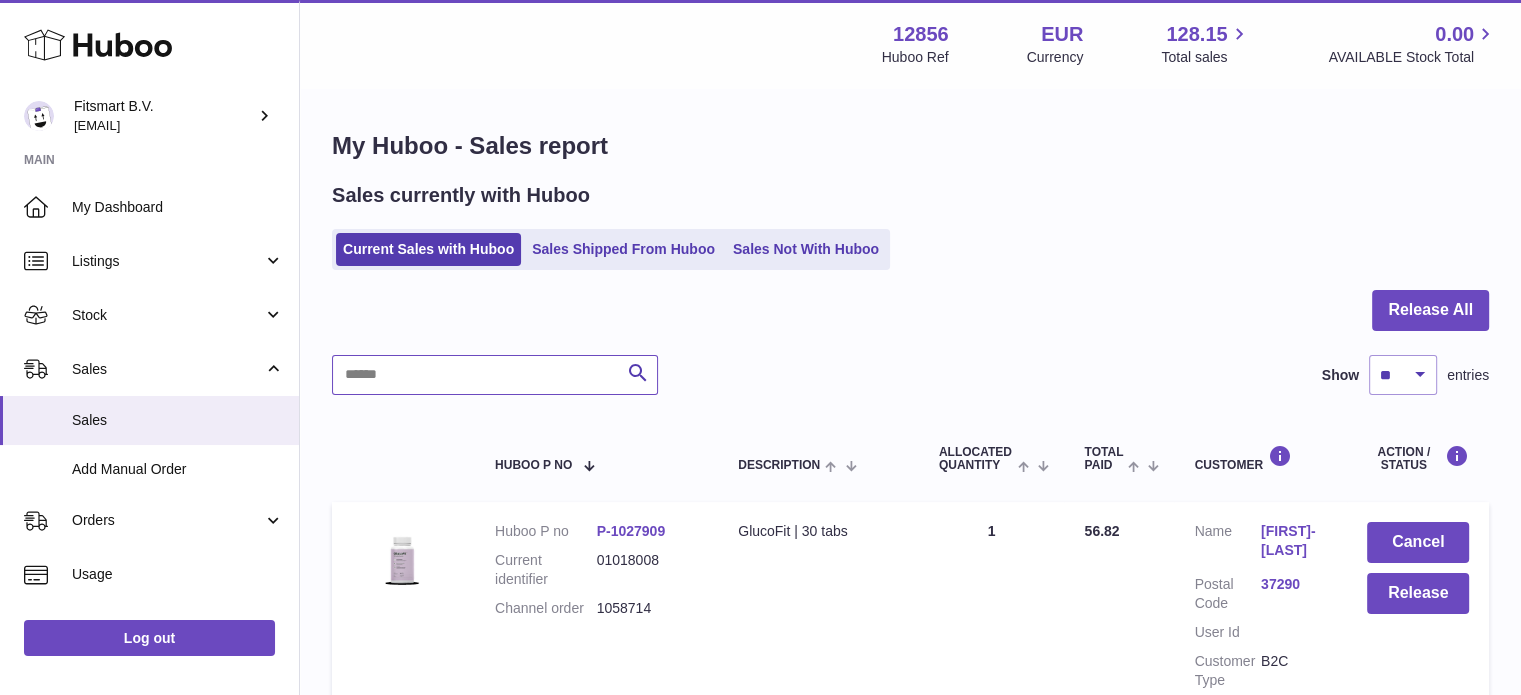 click at bounding box center (495, 375) 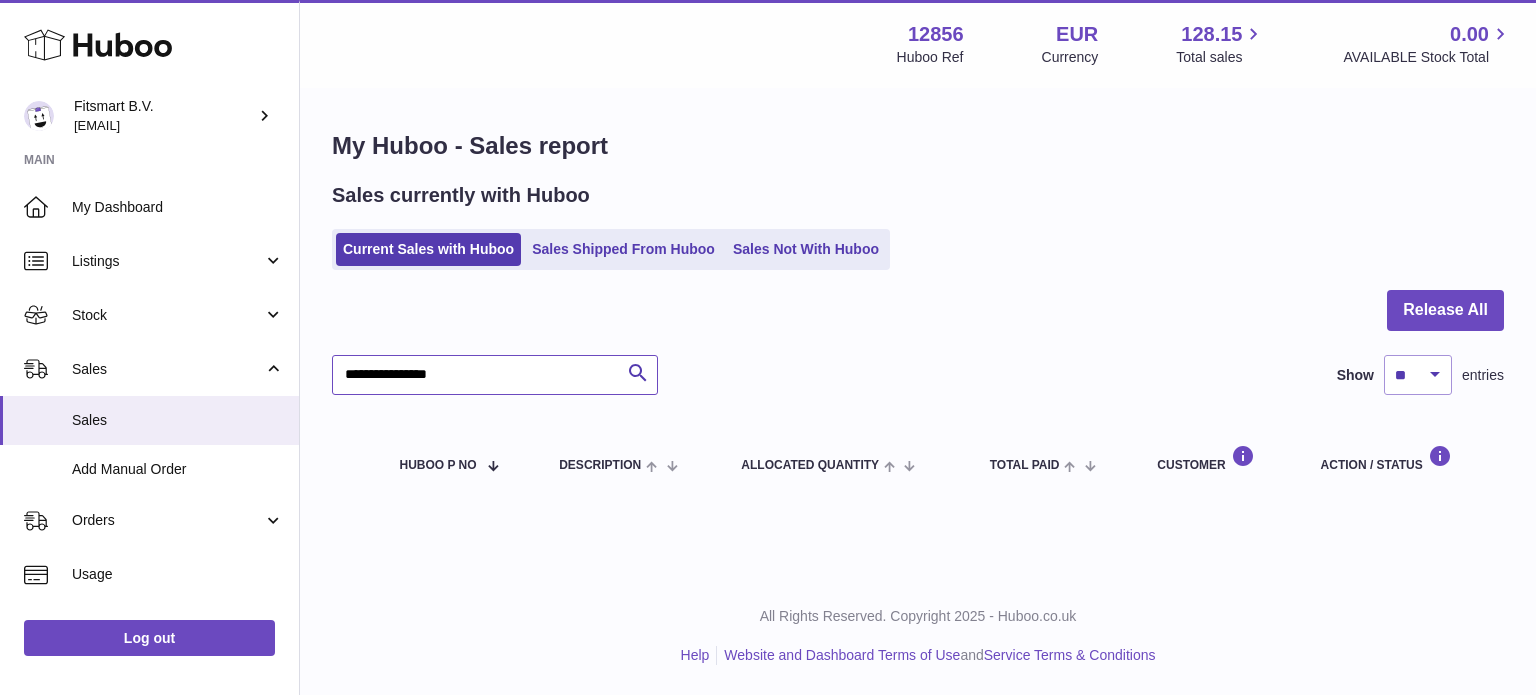 type on "**********" 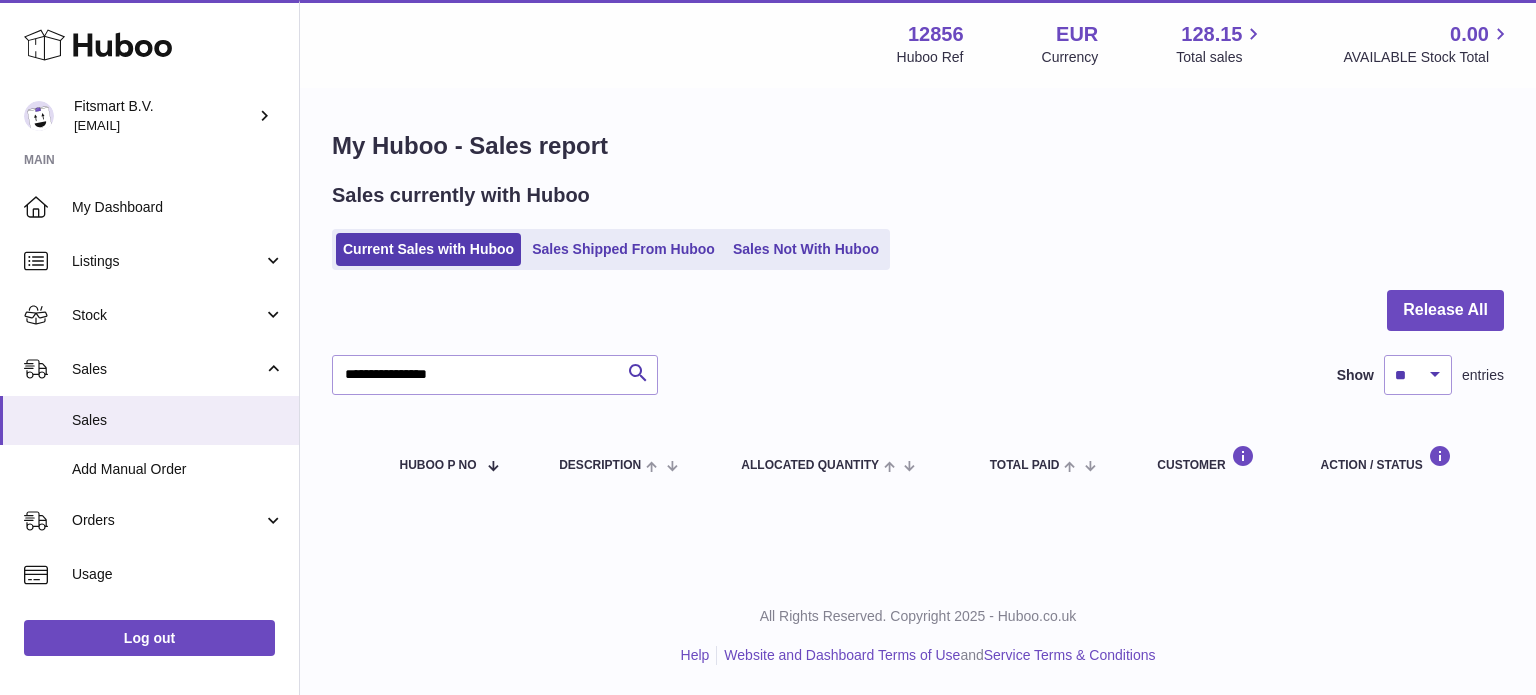 click on "Sales Shipped From Huboo" at bounding box center [623, 249] 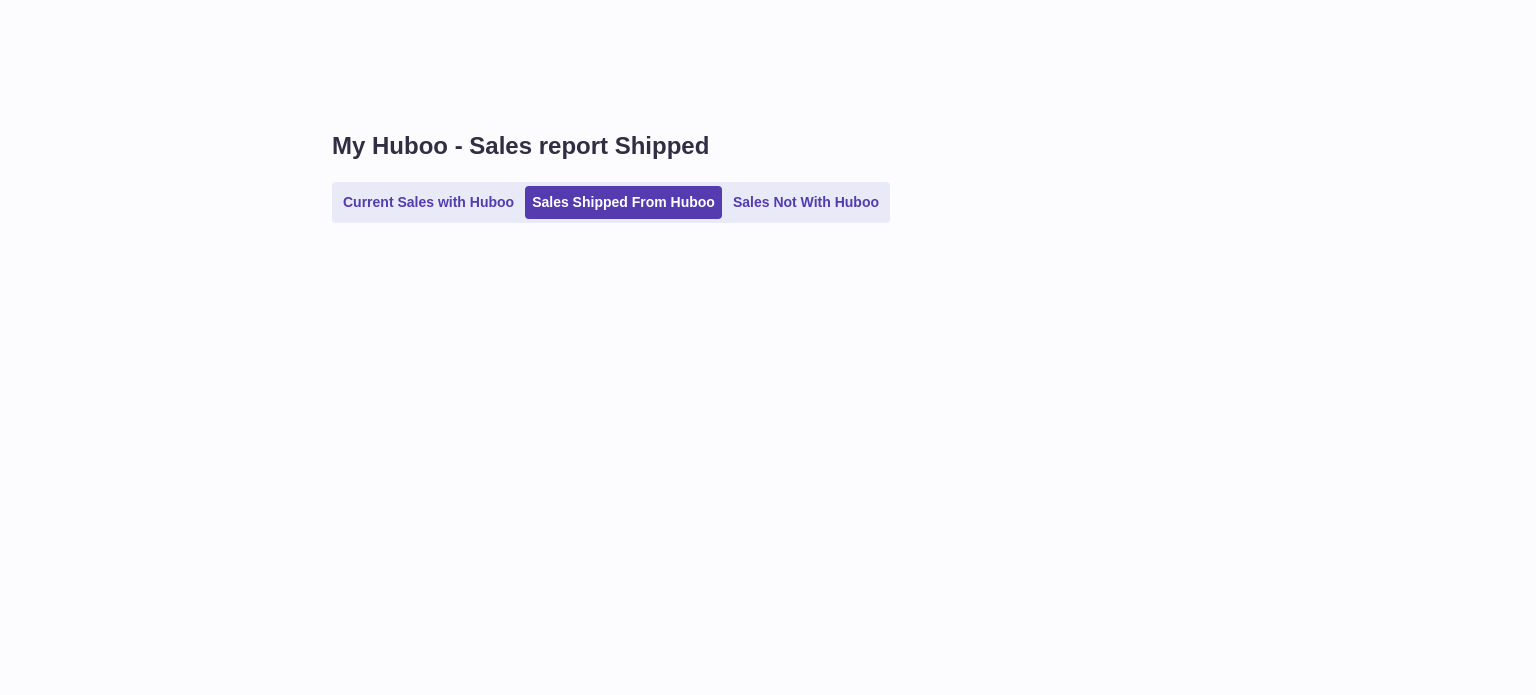 scroll, scrollTop: 0, scrollLeft: 0, axis: both 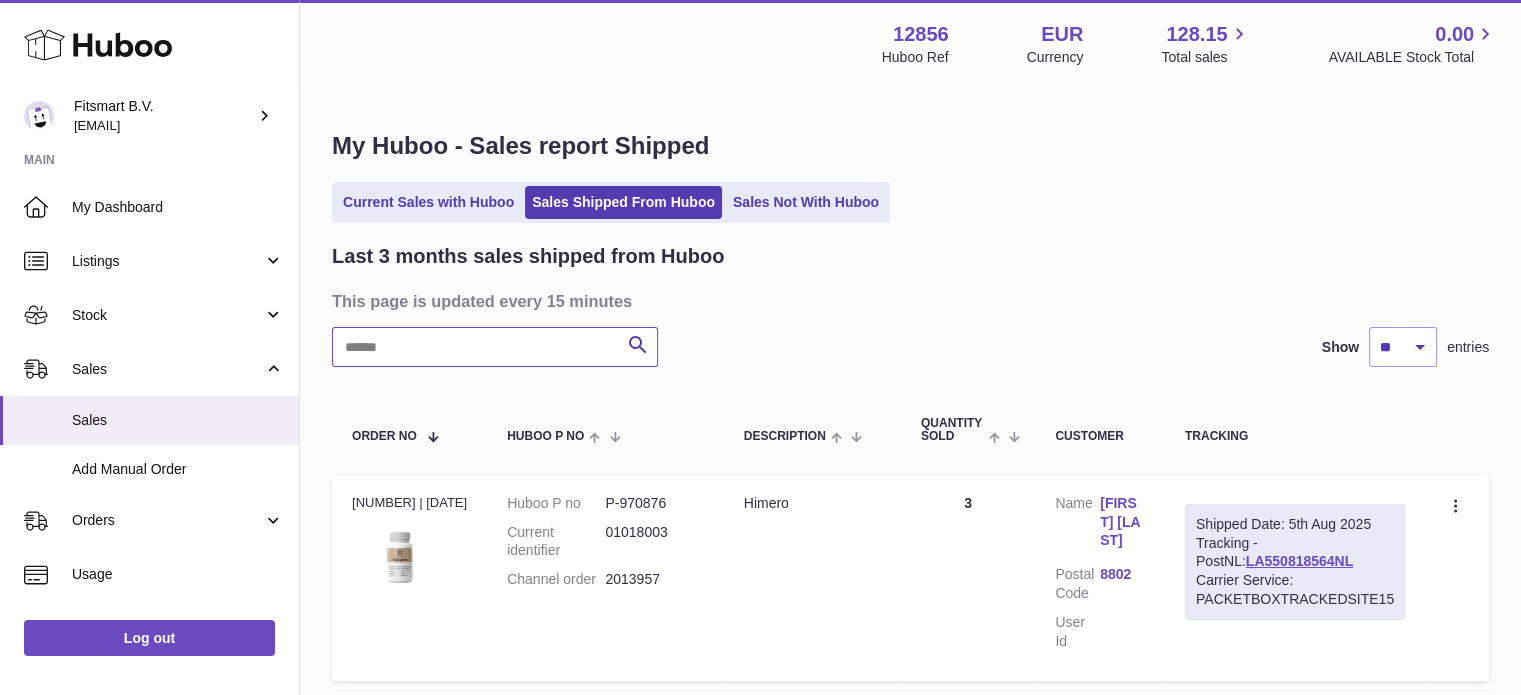 click at bounding box center [495, 347] 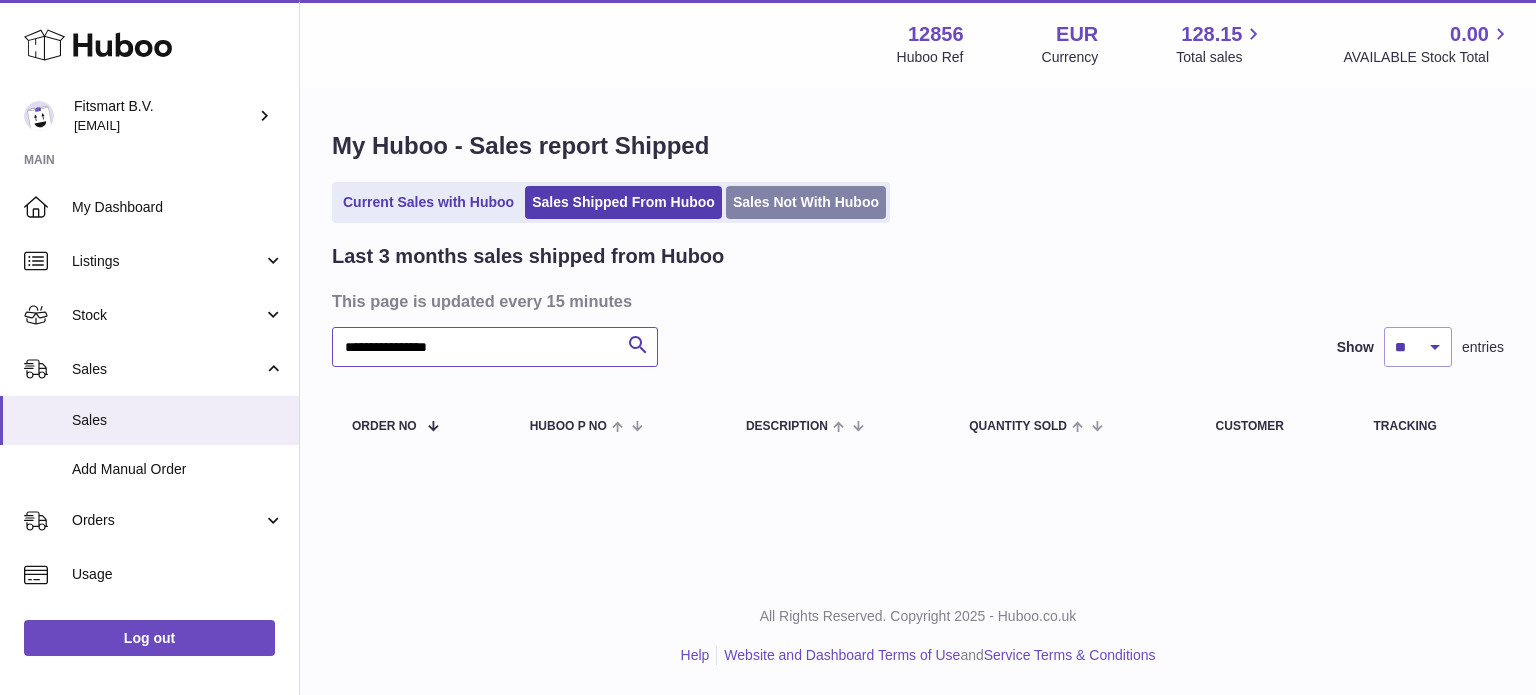 type on "**********" 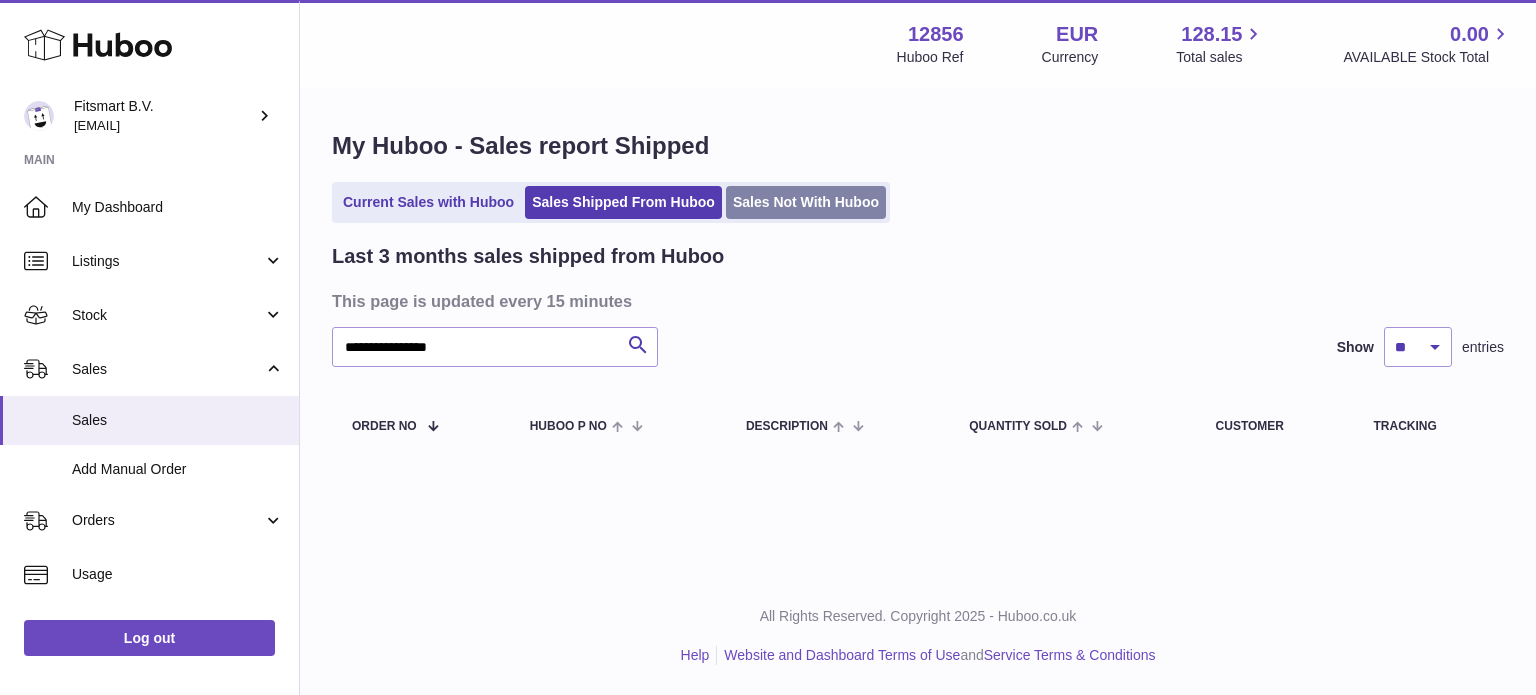 click on "Sales Not With Huboo" at bounding box center (806, 202) 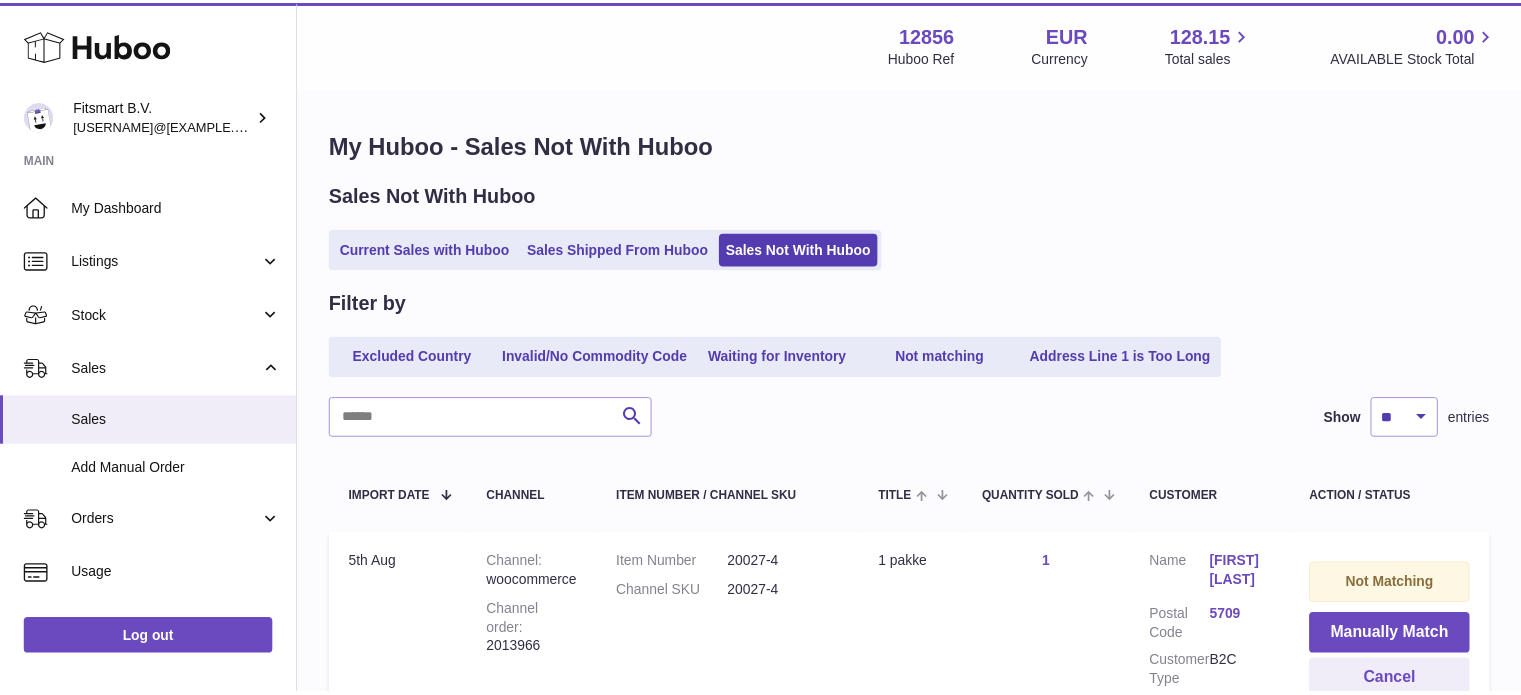 scroll, scrollTop: 0, scrollLeft: 0, axis: both 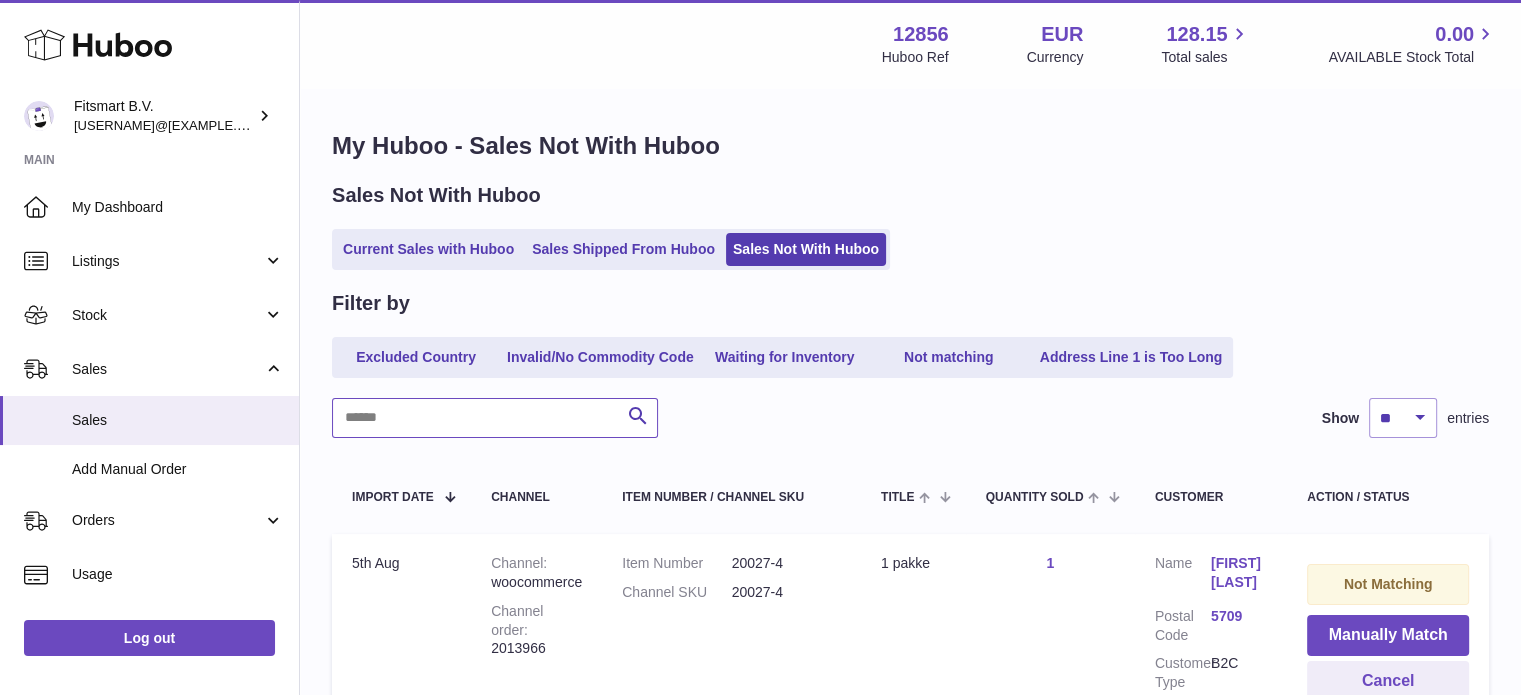 click at bounding box center (495, 418) 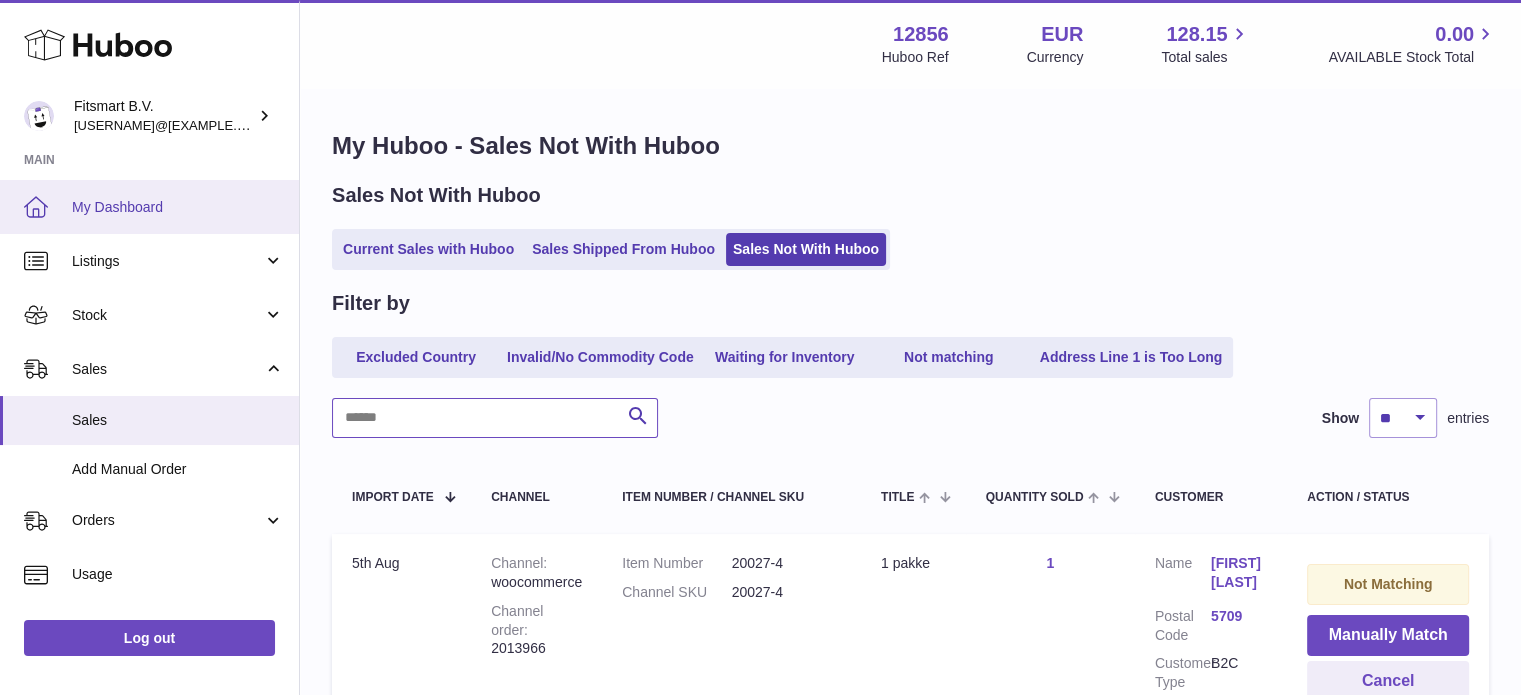 paste on "**********" 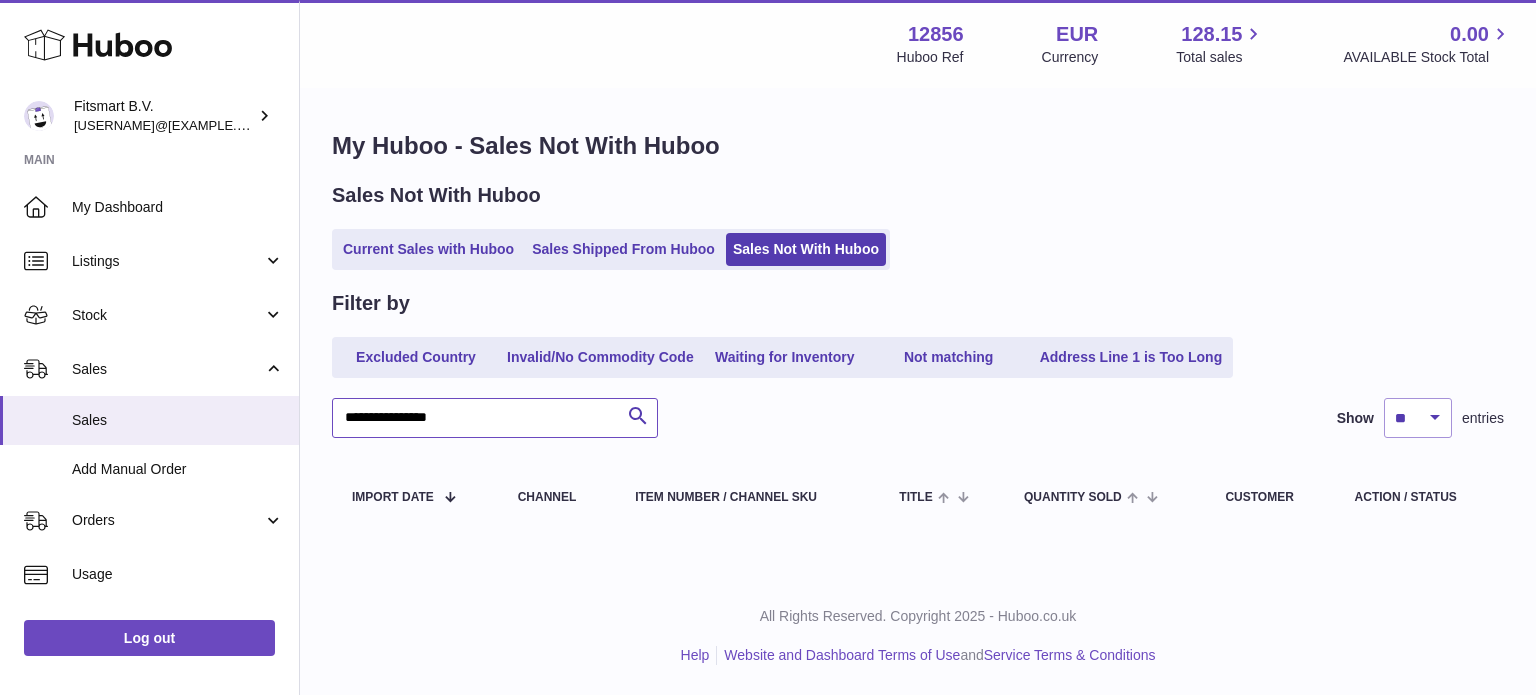 type on "**********" 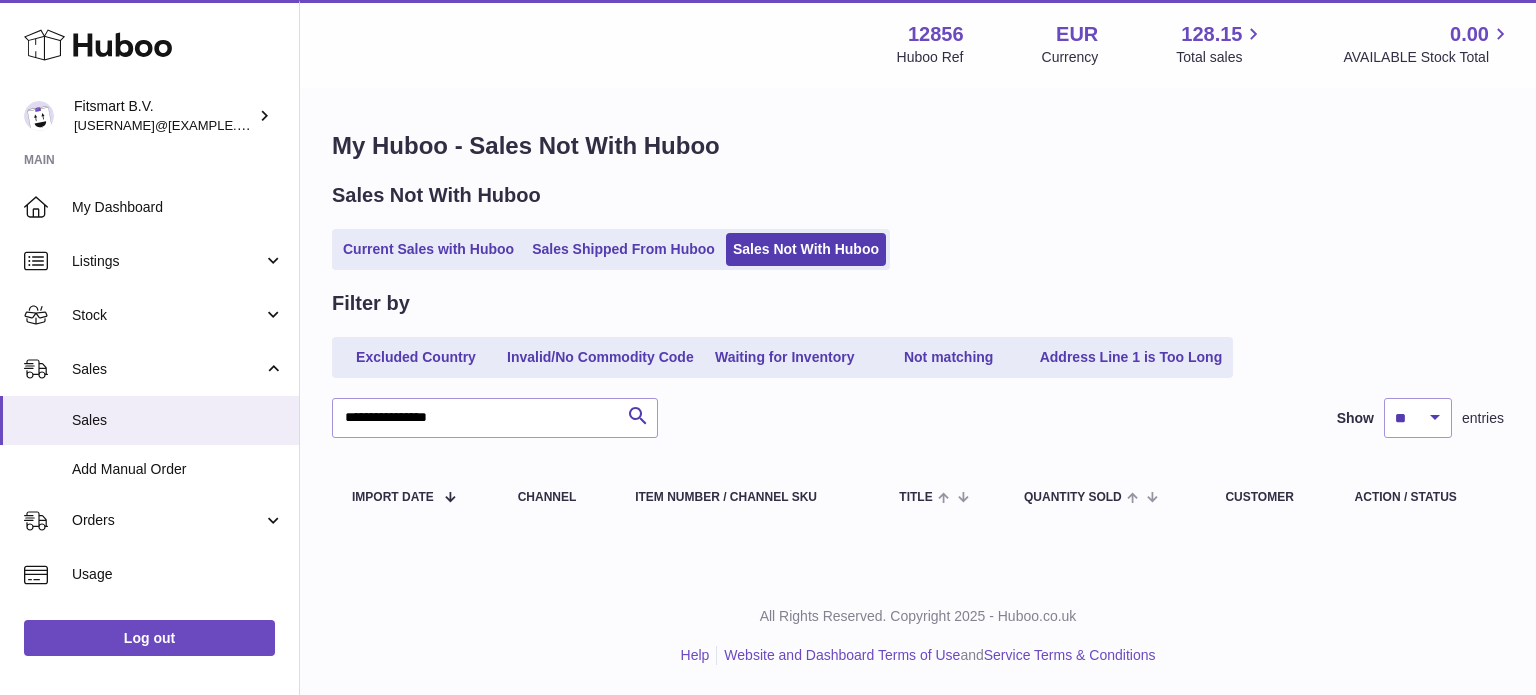 drag, startPoint x: 141, startPoint y: 54, endPoint x: 141, endPoint y: 19, distance: 35 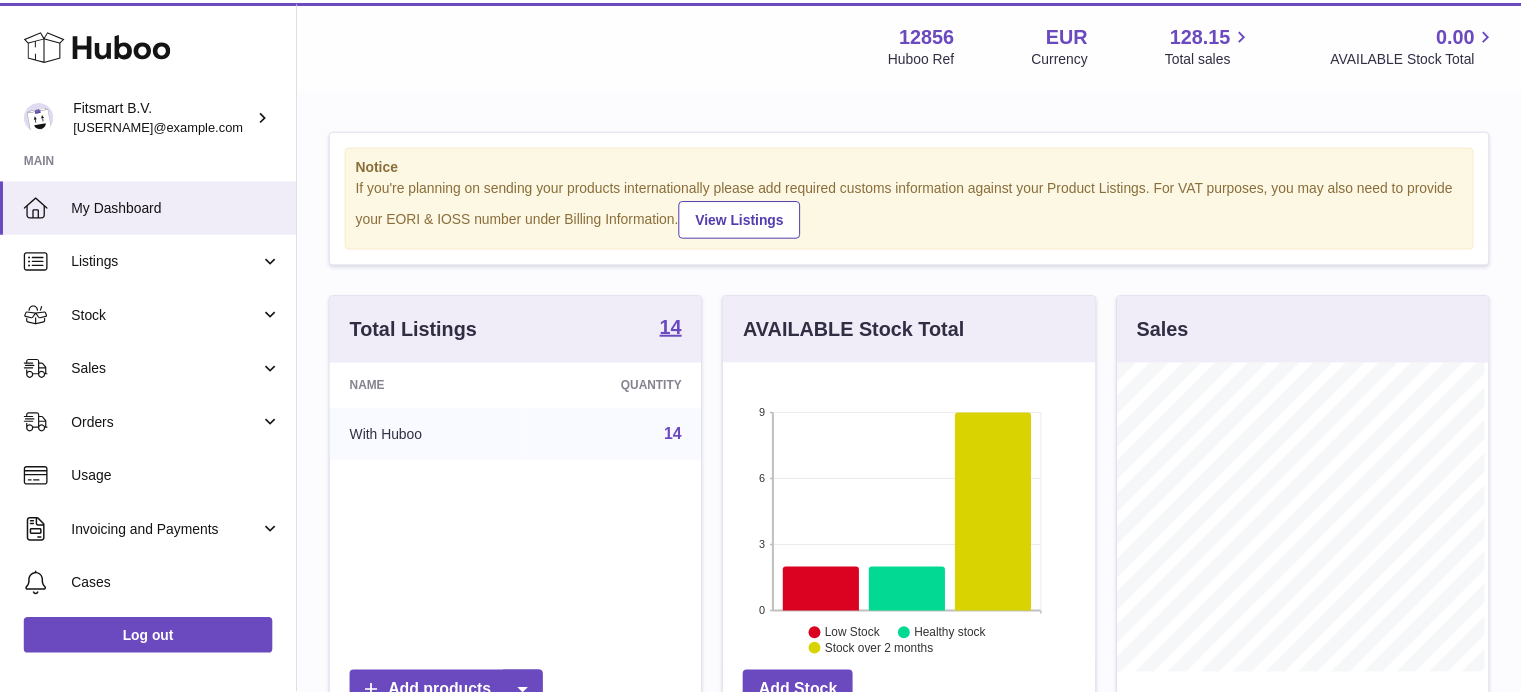 scroll, scrollTop: 0, scrollLeft: 0, axis: both 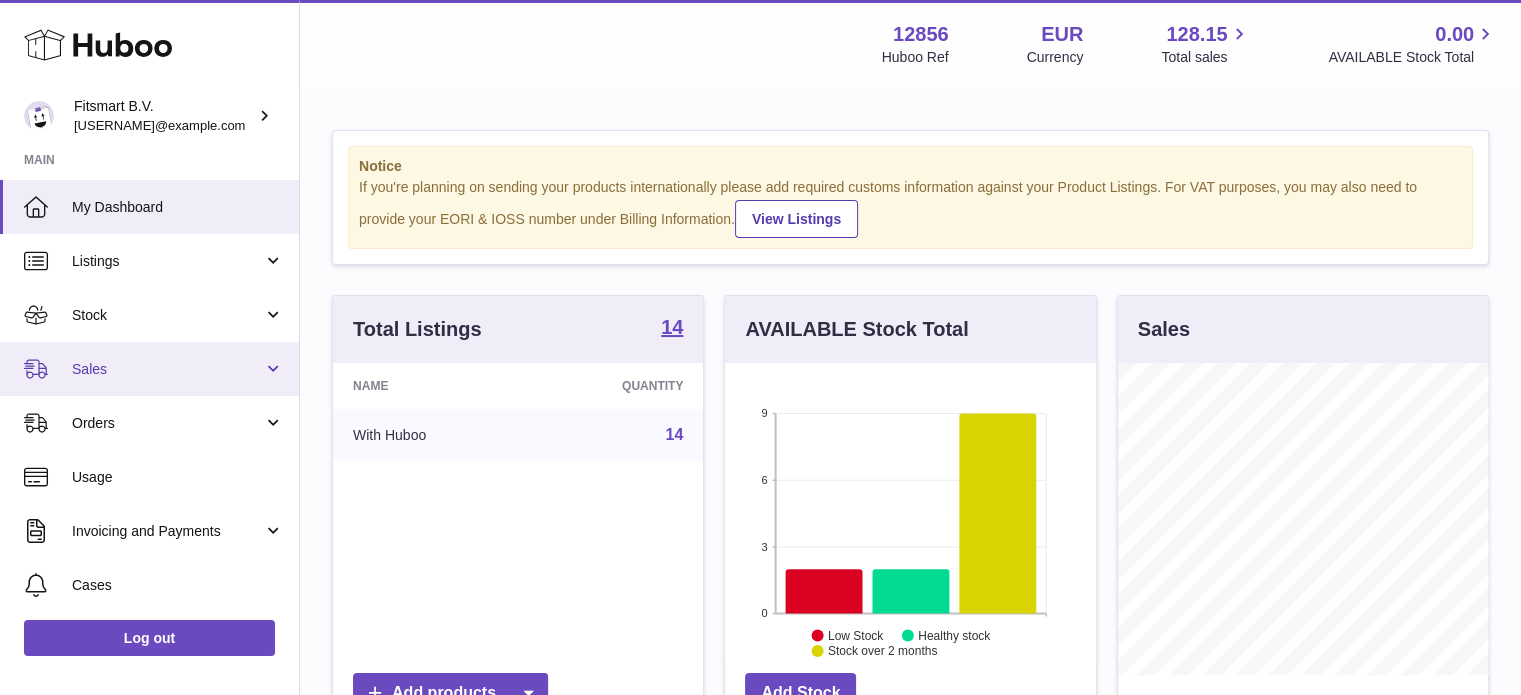 click on "Sales" at bounding box center (149, 369) 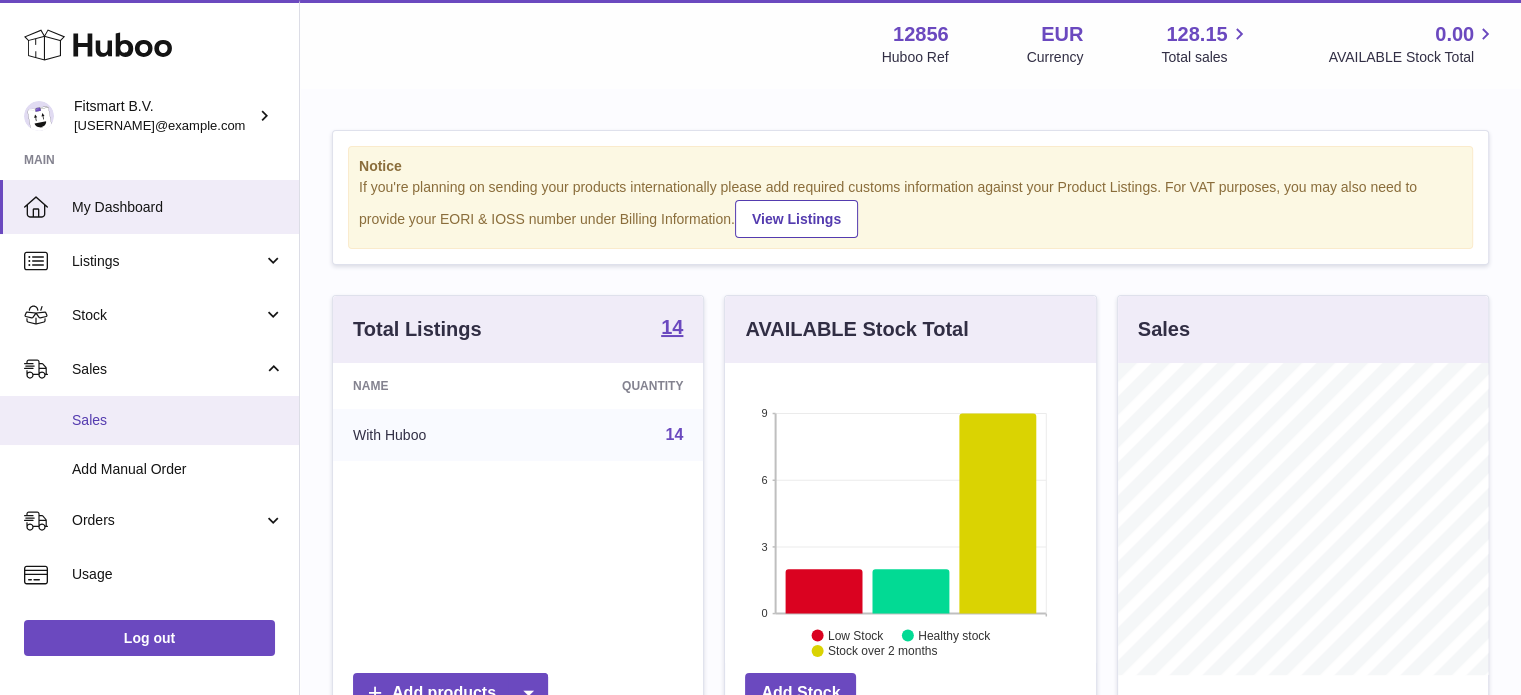 click on "Sales" at bounding box center (149, 420) 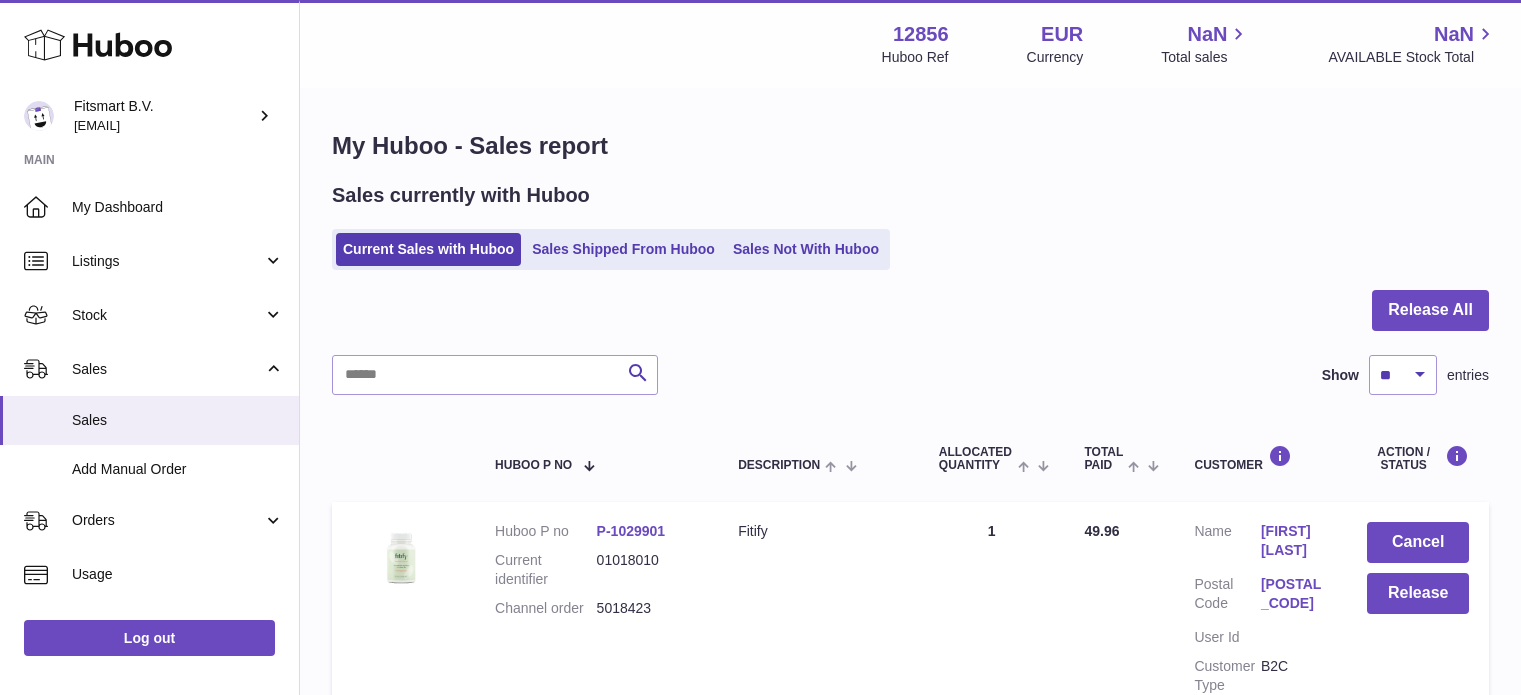 scroll, scrollTop: 0, scrollLeft: 0, axis: both 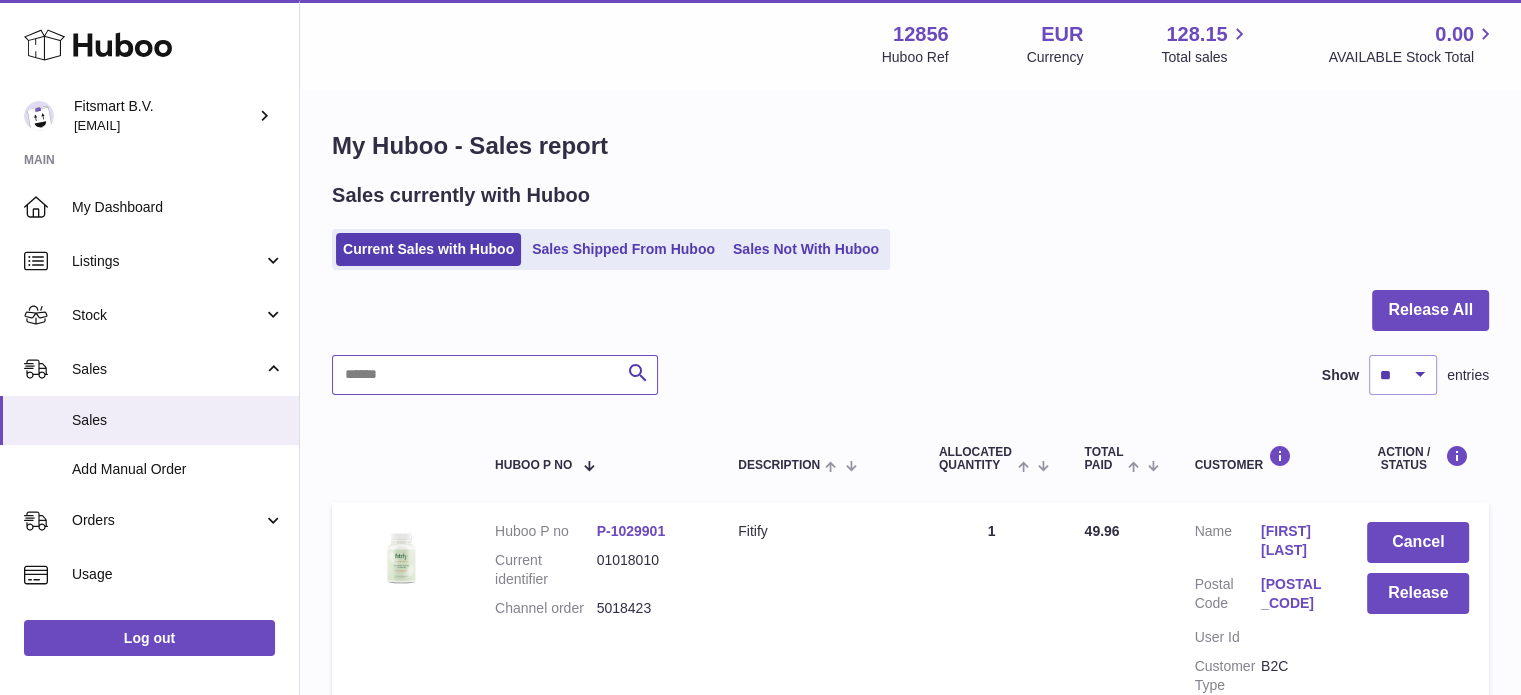 click at bounding box center [495, 375] 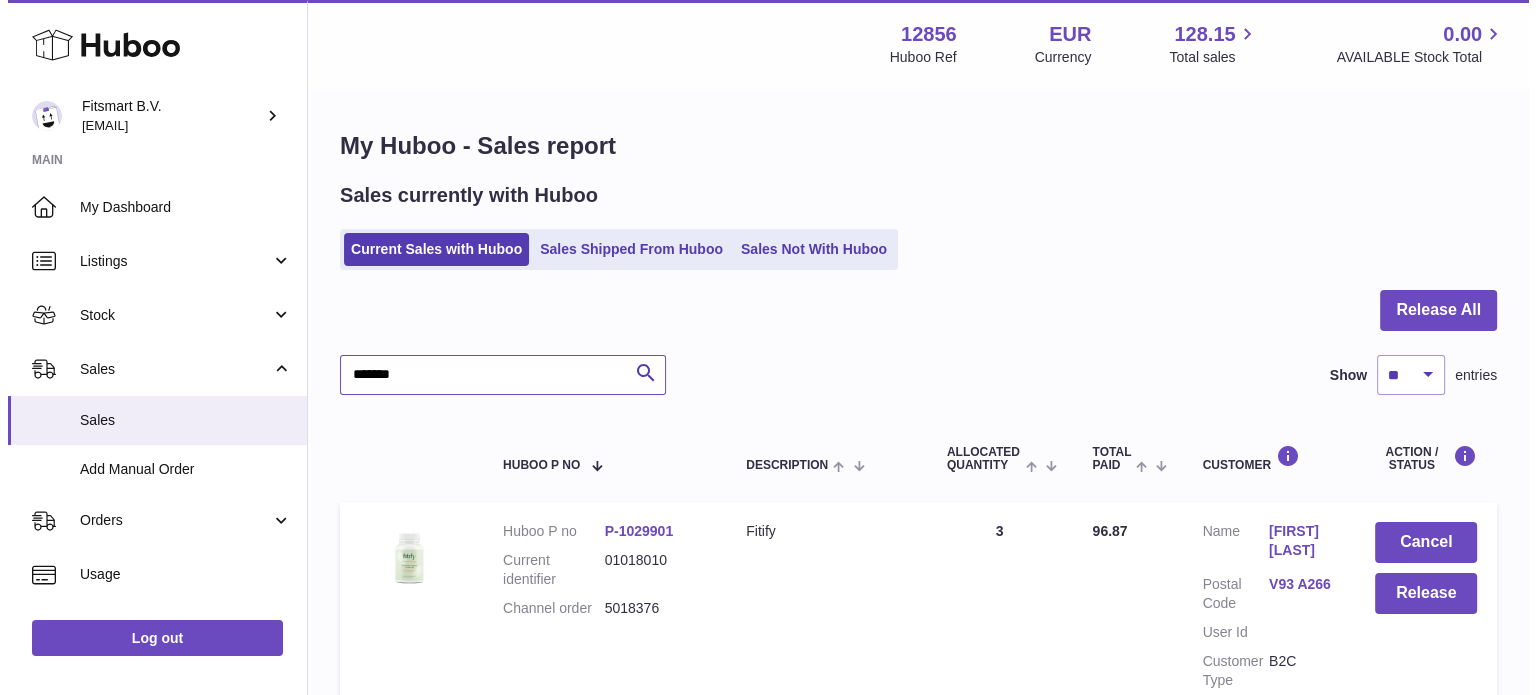 scroll, scrollTop: 100, scrollLeft: 0, axis: vertical 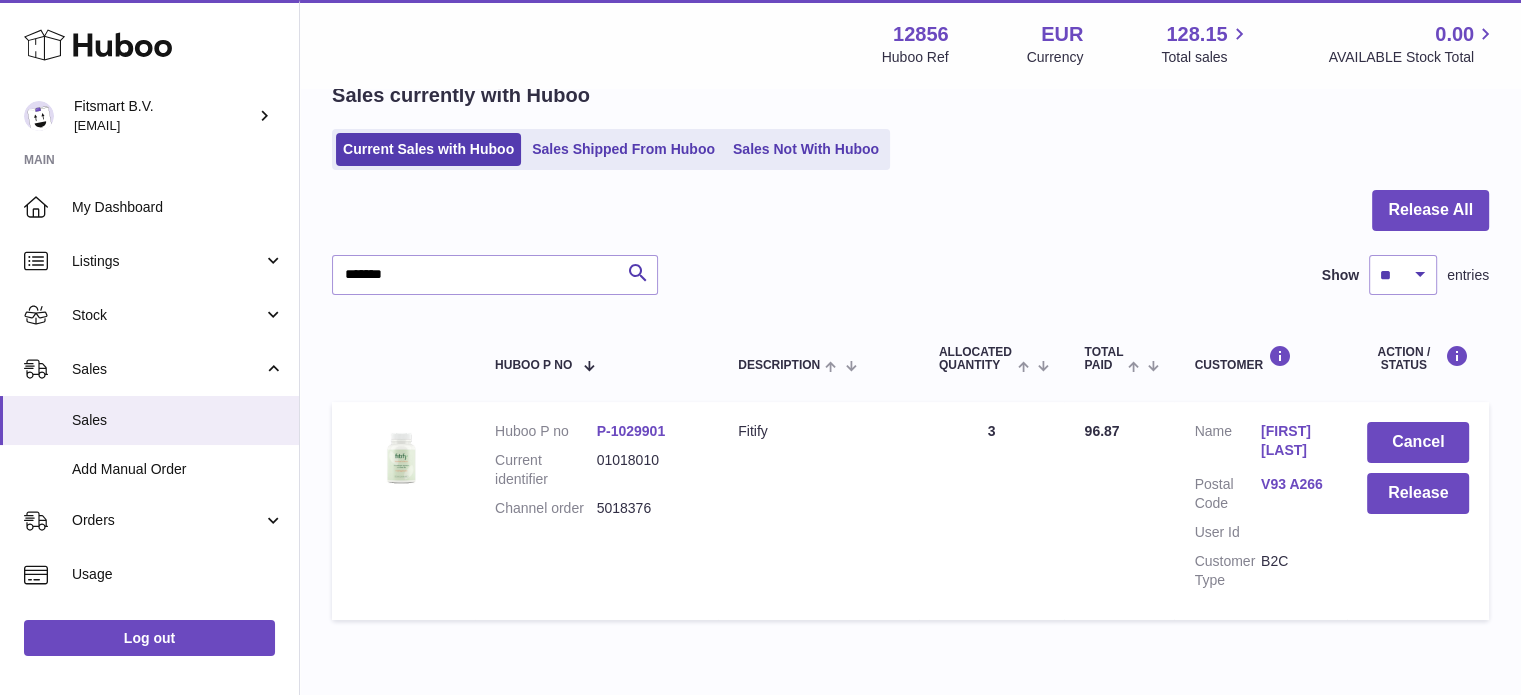 click on "Customer  Name" at bounding box center [1227, 443] 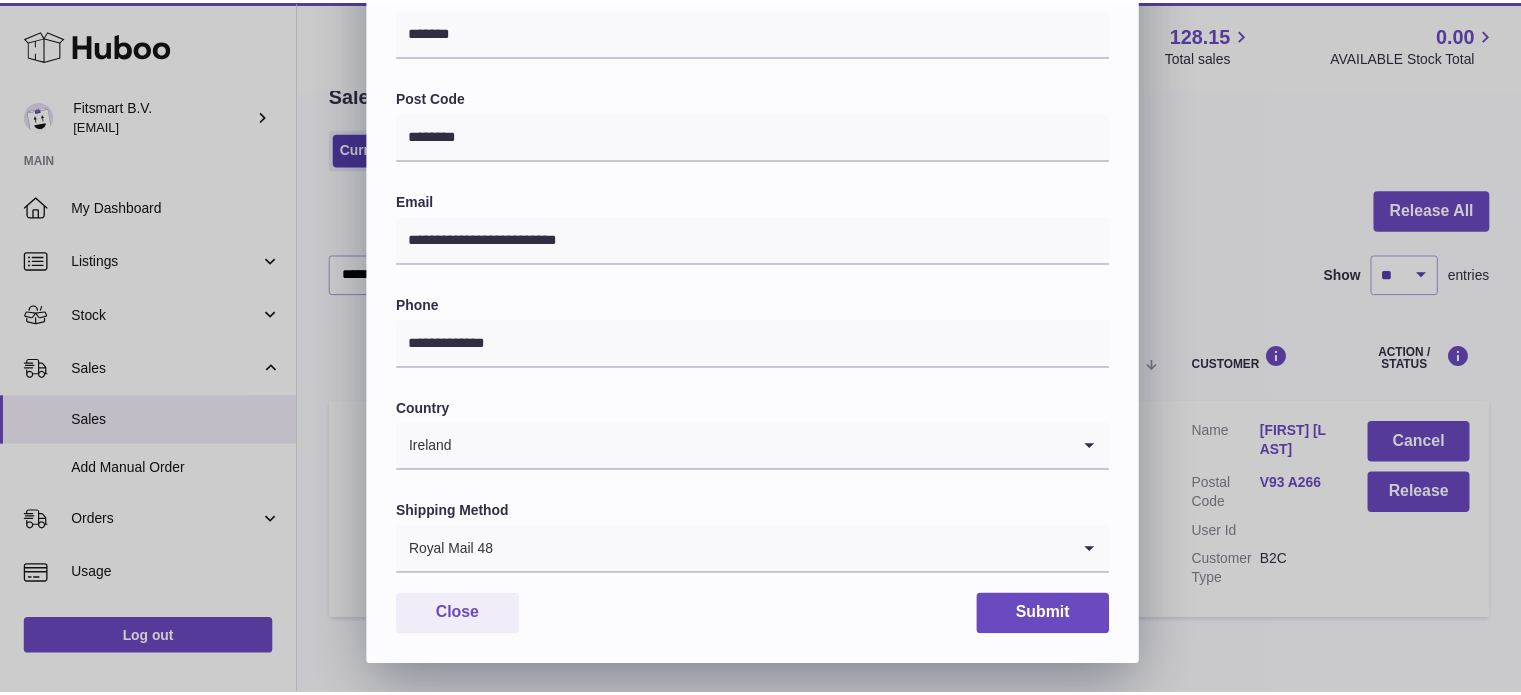 scroll, scrollTop: 564, scrollLeft: 0, axis: vertical 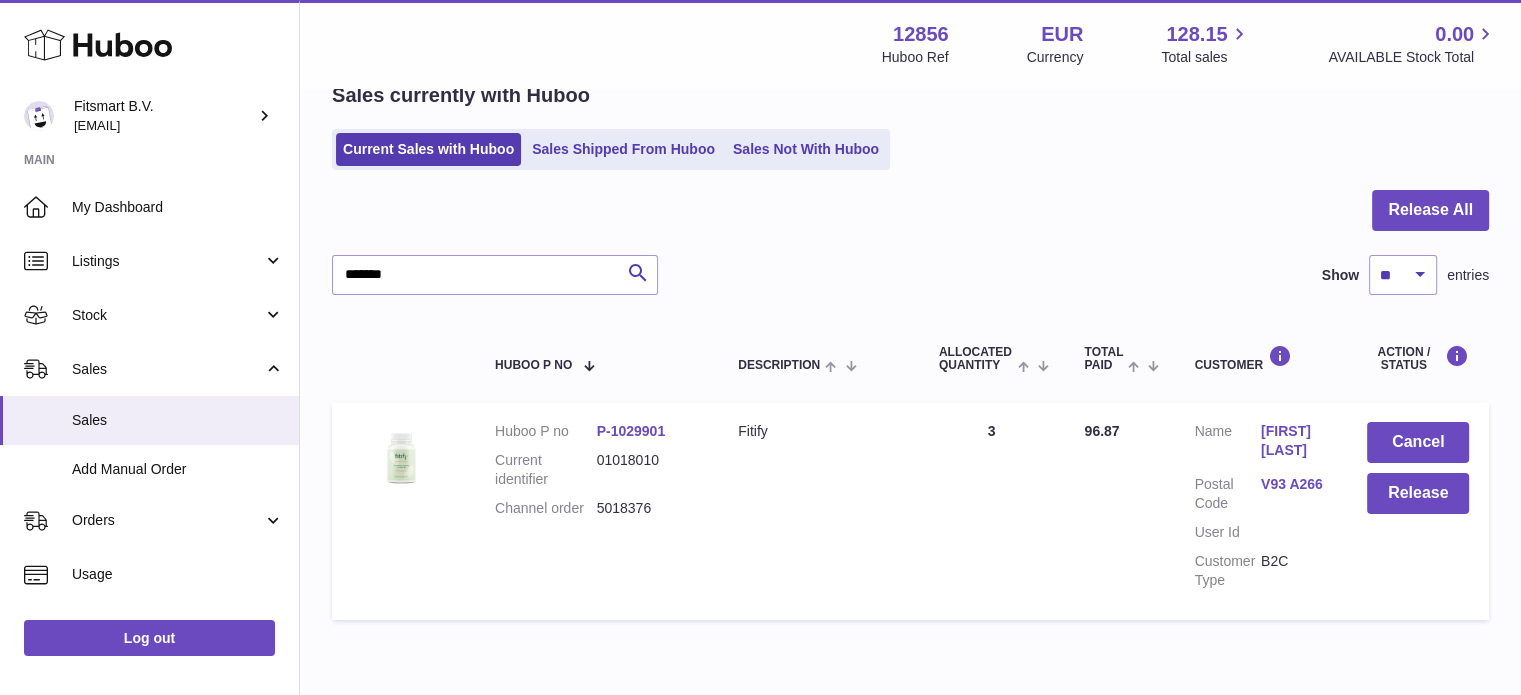 click at bounding box center (760, 347) 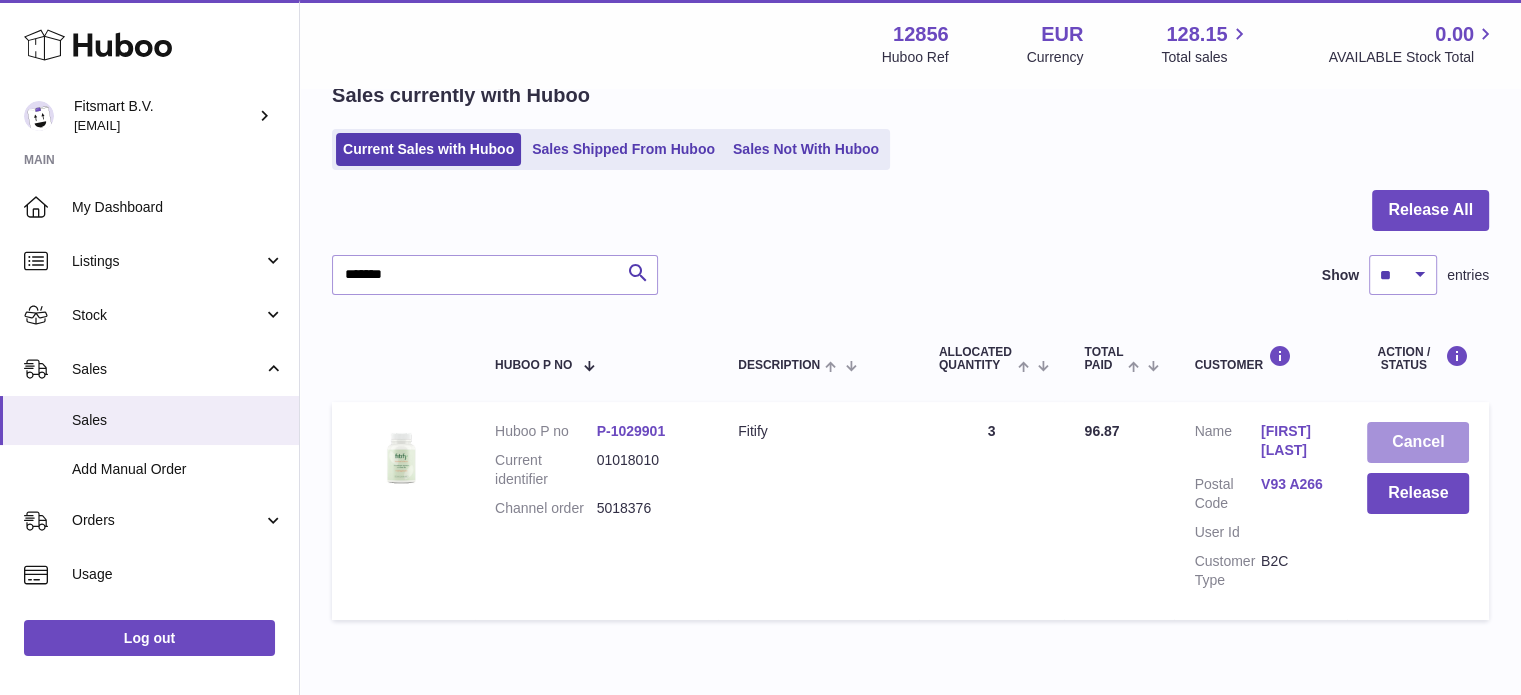 click on "Cancel" at bounding box center (1418, 442) 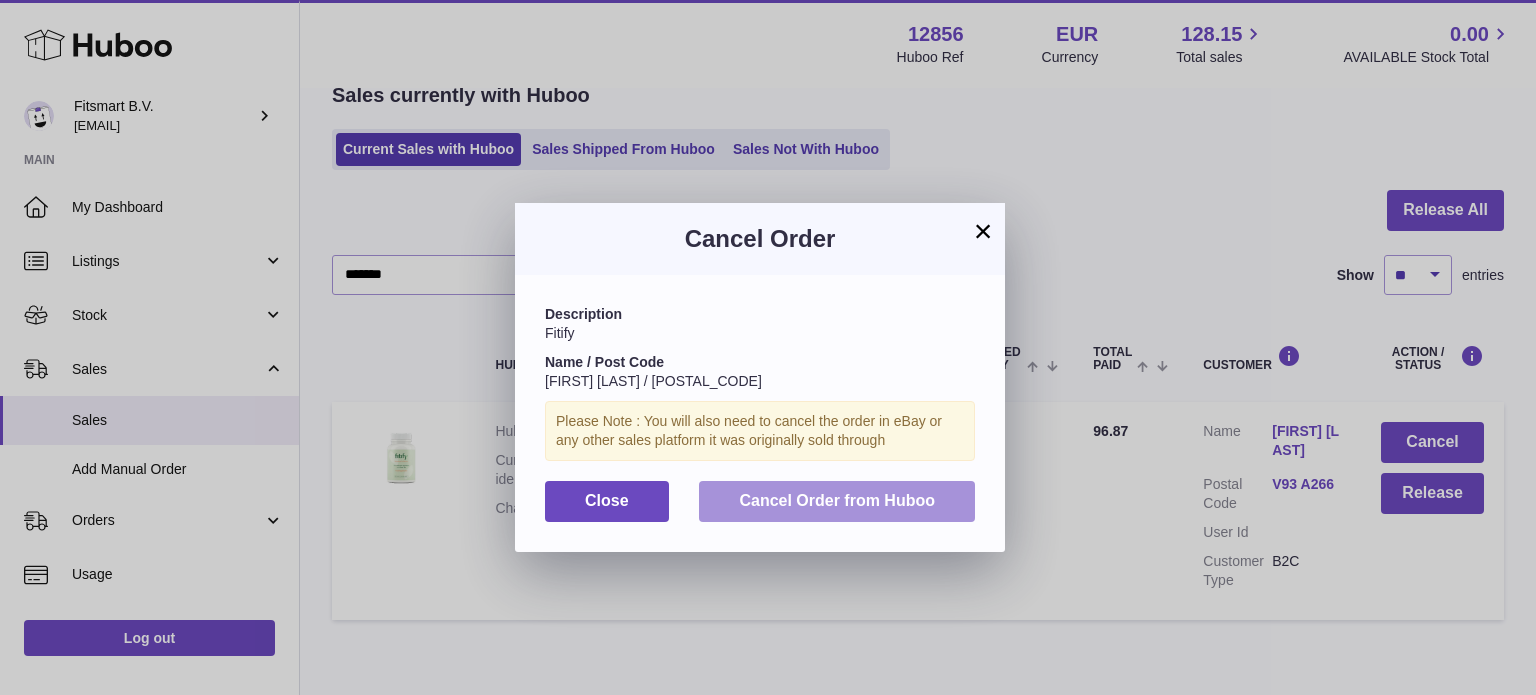 click on "Cancel Order from Huboo" at bounding box center [837, 500] 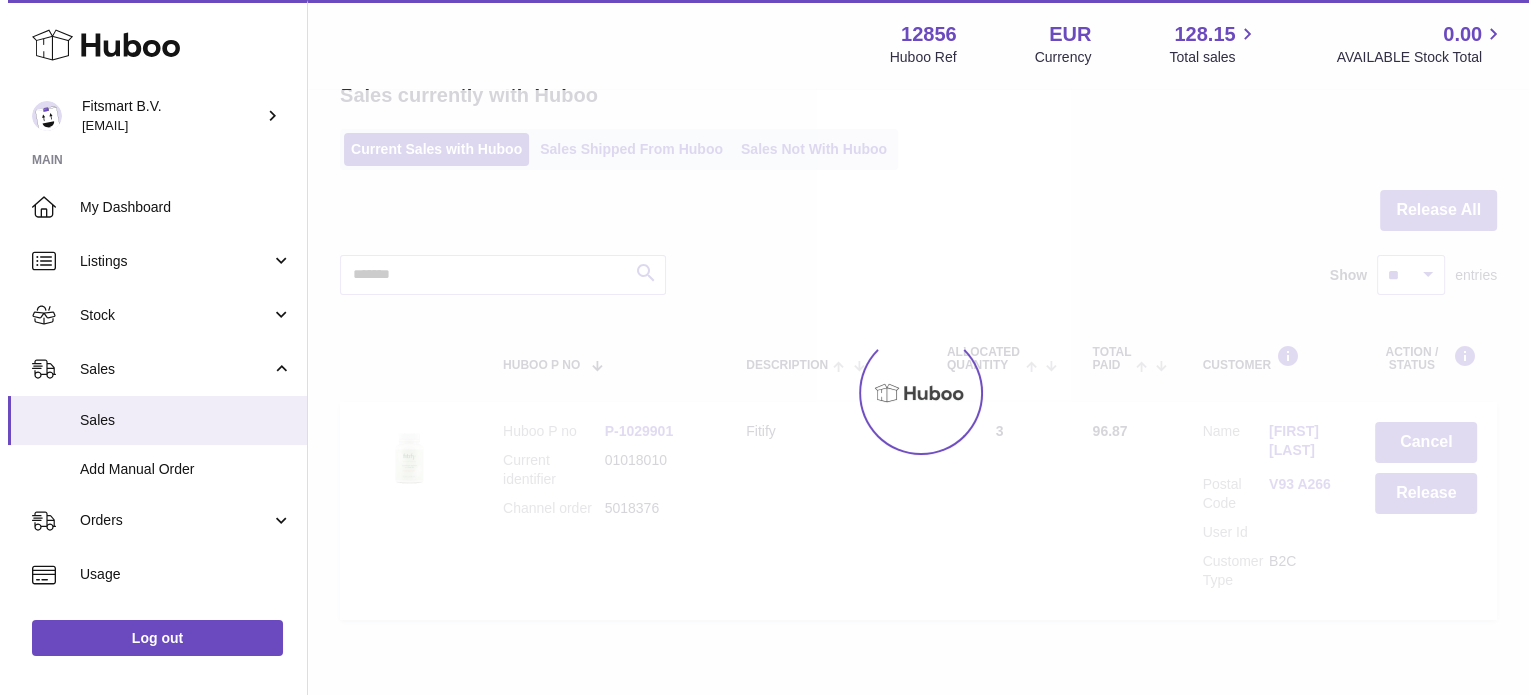 scroll, scrollTop: 0, scrollLeft: 0, axis: both 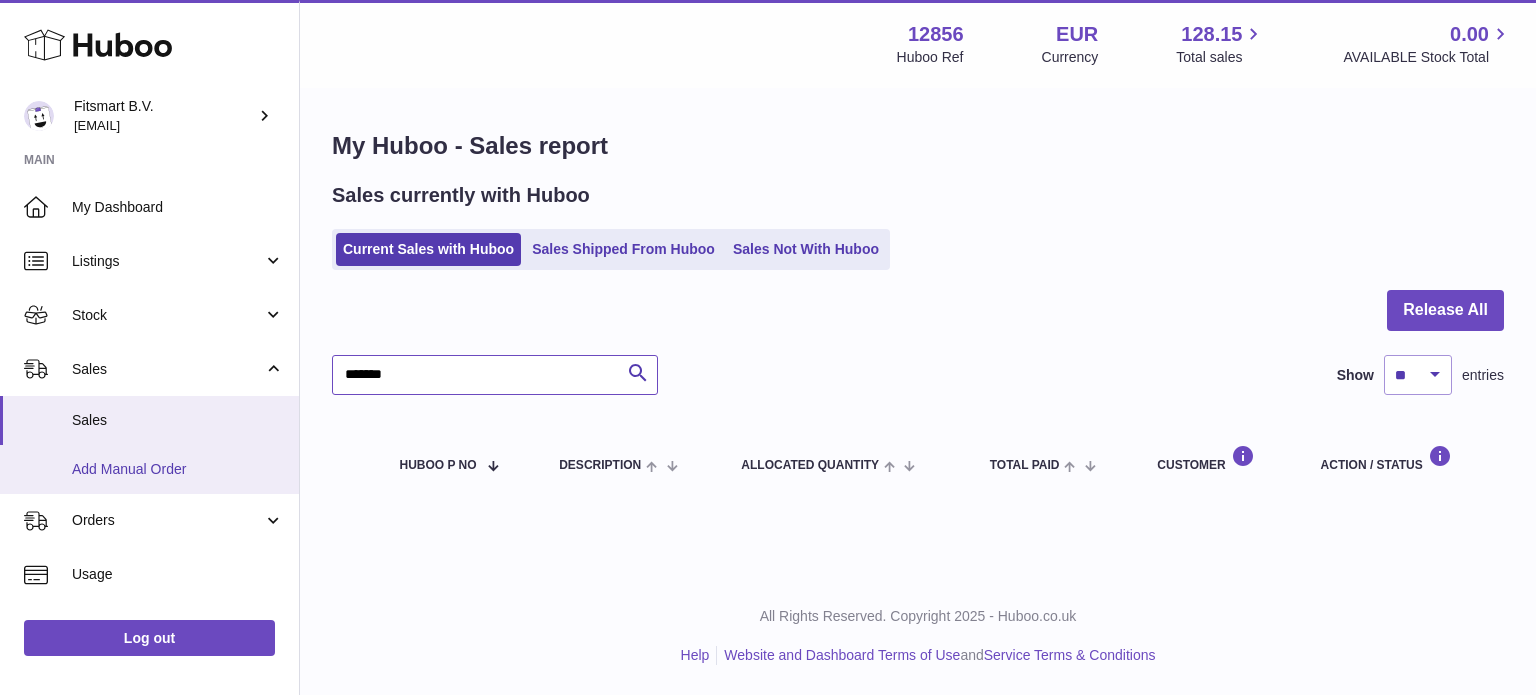 drag, startPoint x: 540, startPoint y: 373, endPoint x: 0, endPoint y: 443, distance: 544.5181 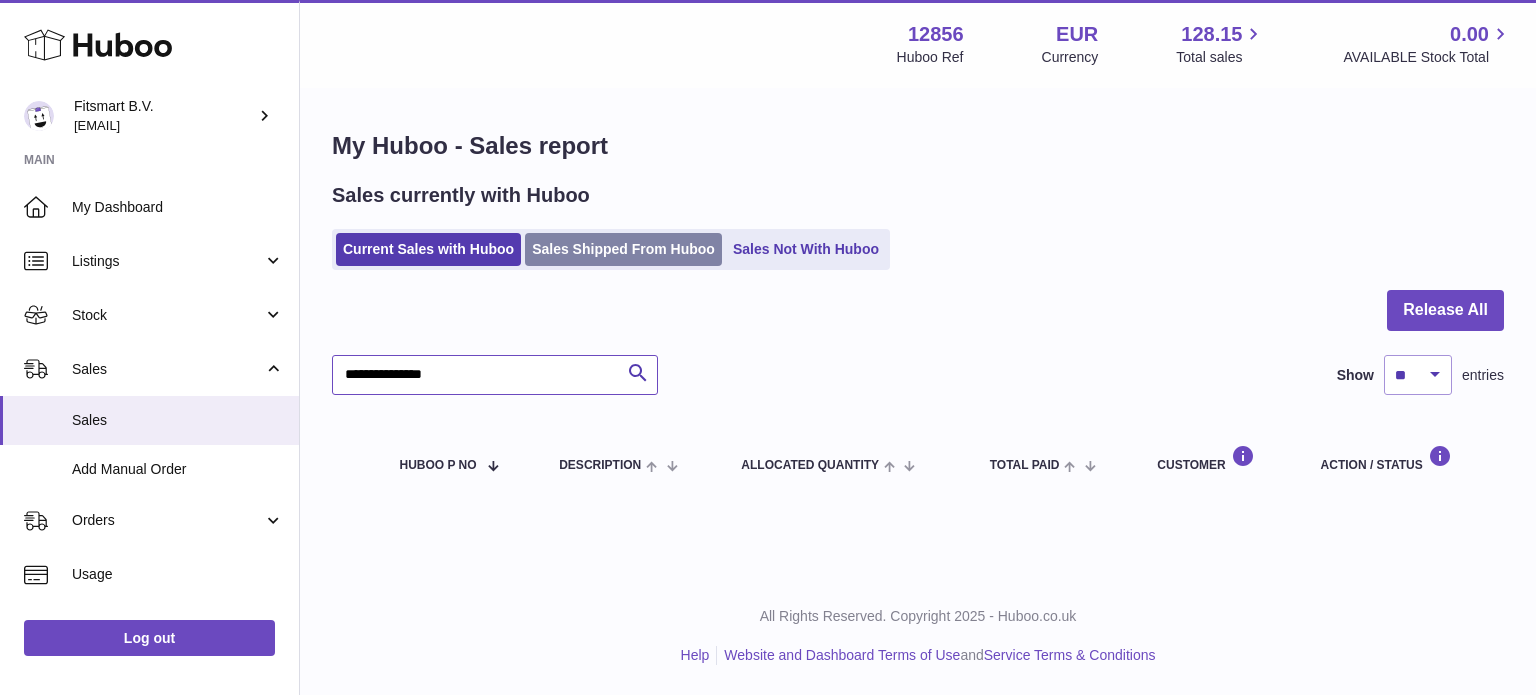 type on "**********" 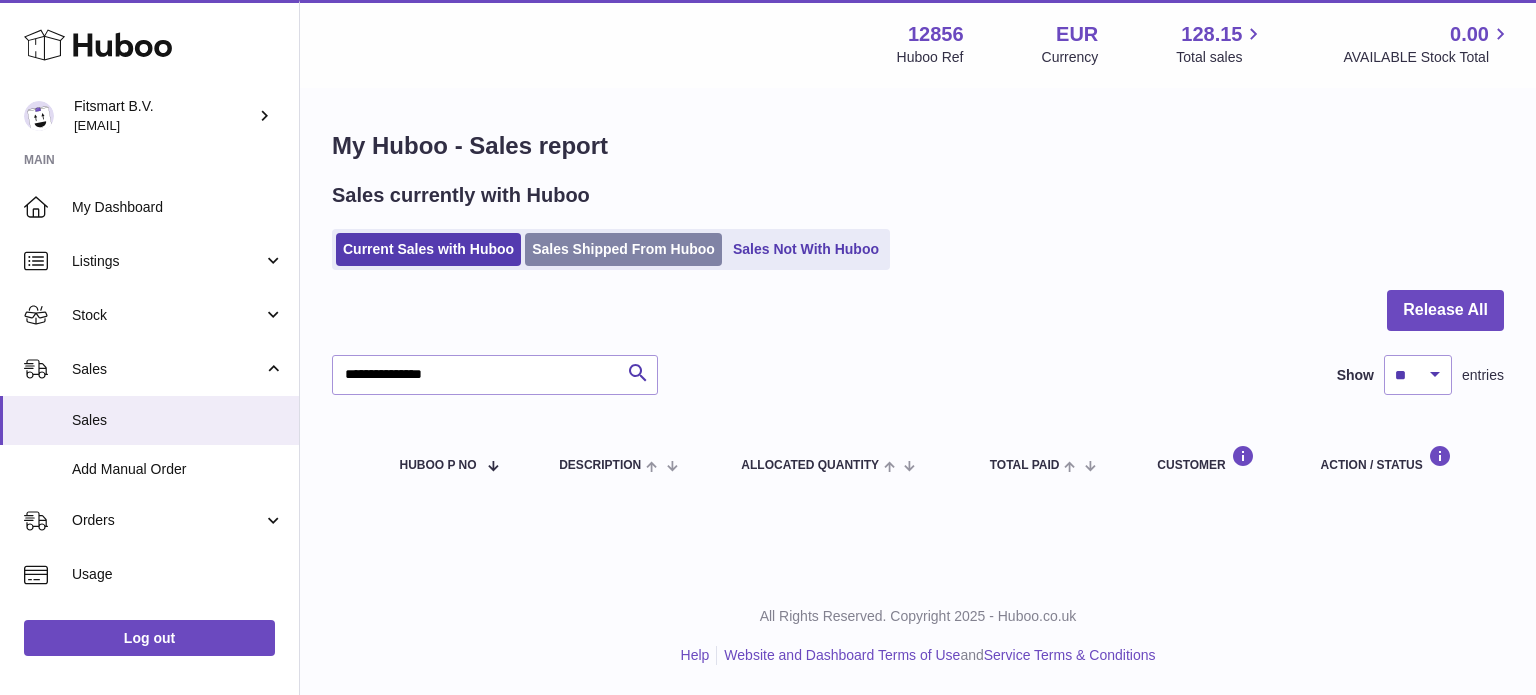 click on "Sales Shipped From Huboo" at bounding box center (623, 249) 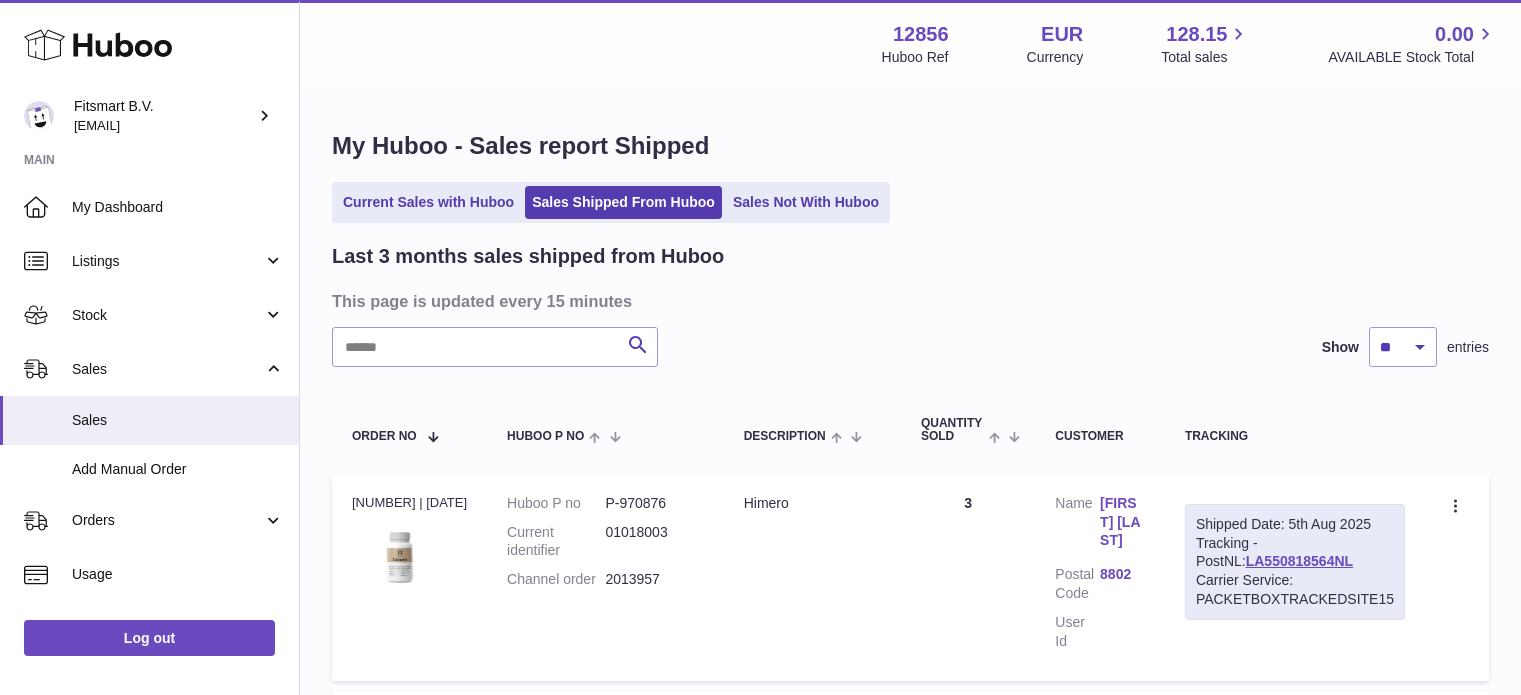scroll, scrollTop: 0, scrollLeft: 0, axis: both 